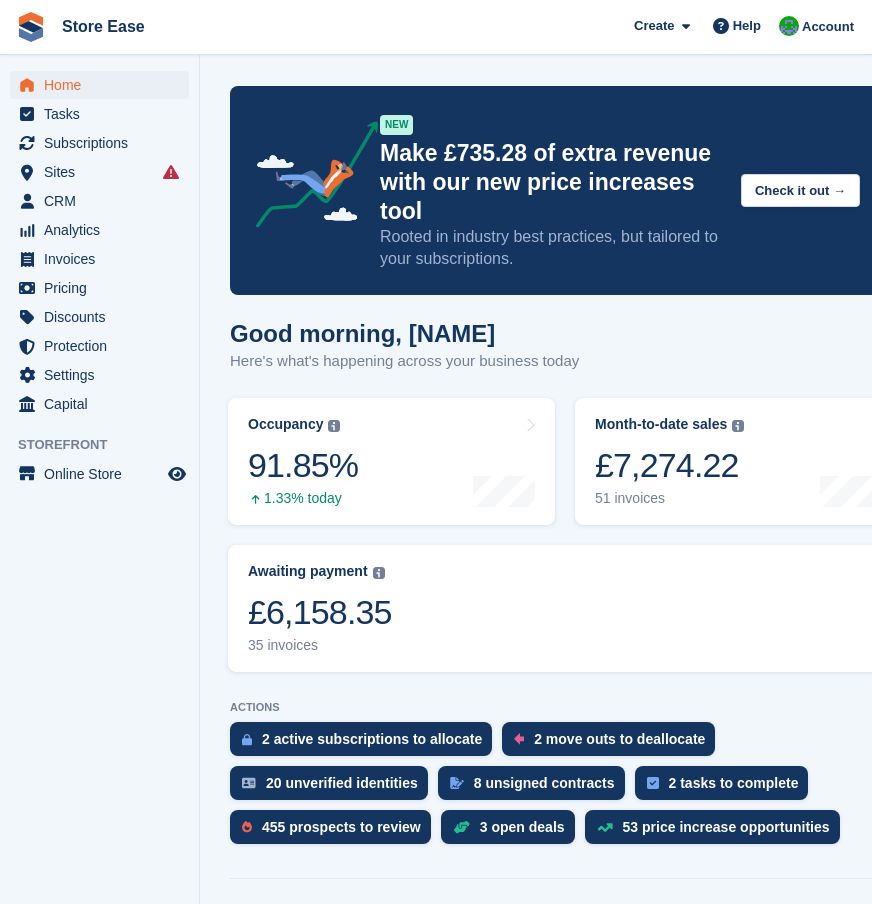 scroll, scrollTop: 0, scrollLeft: 0, axis: both 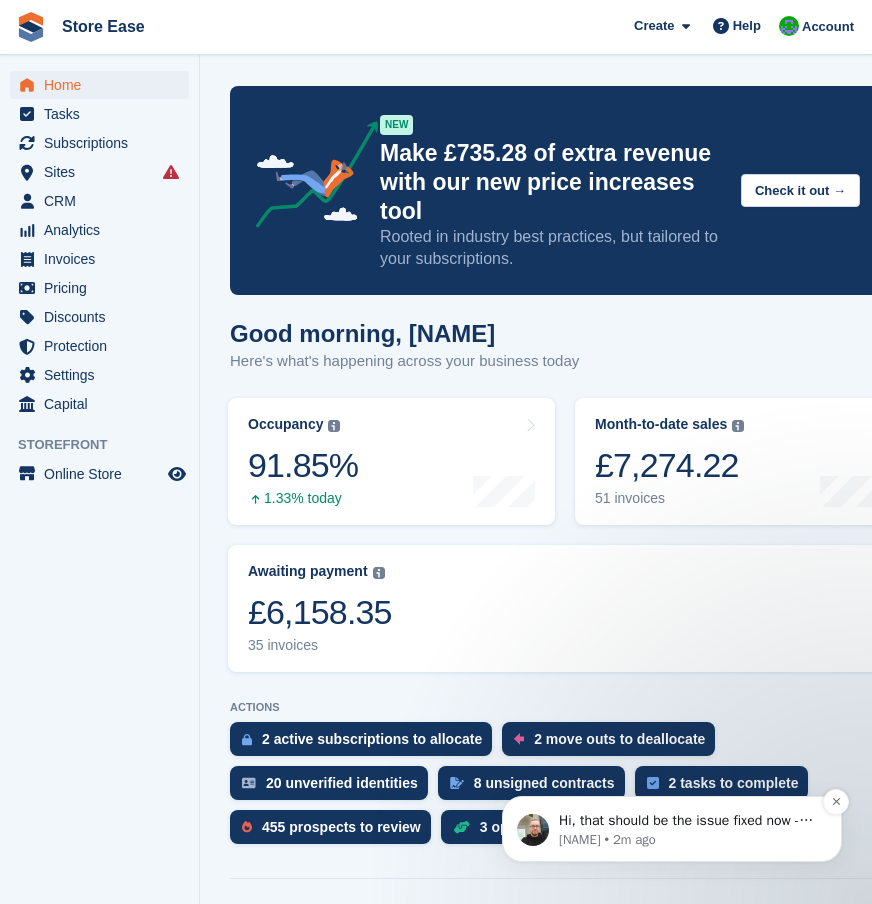 click on "Hi, that should be the issue fixed now - everything on Stora side looks well, and Lisa is back in Paxton again. If needs be, you can test her PIN out and see if its working" at bounding box center [688, 821] 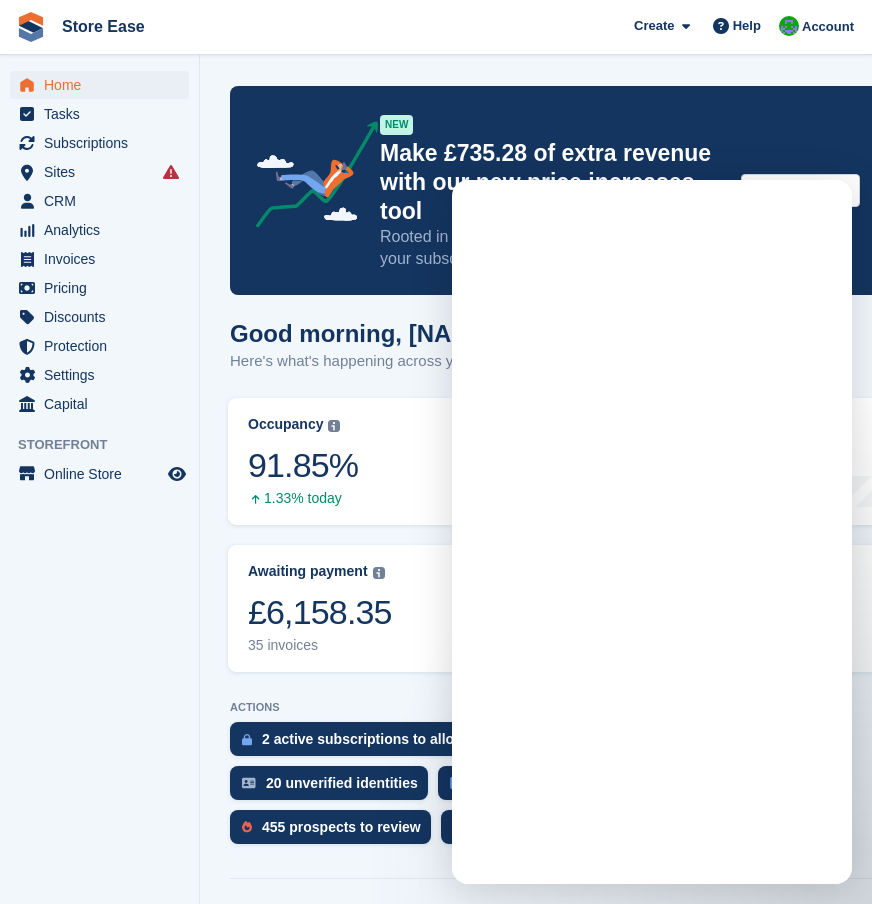 scroll, scrollTop: 0, scrollLeft: 0, axis: both 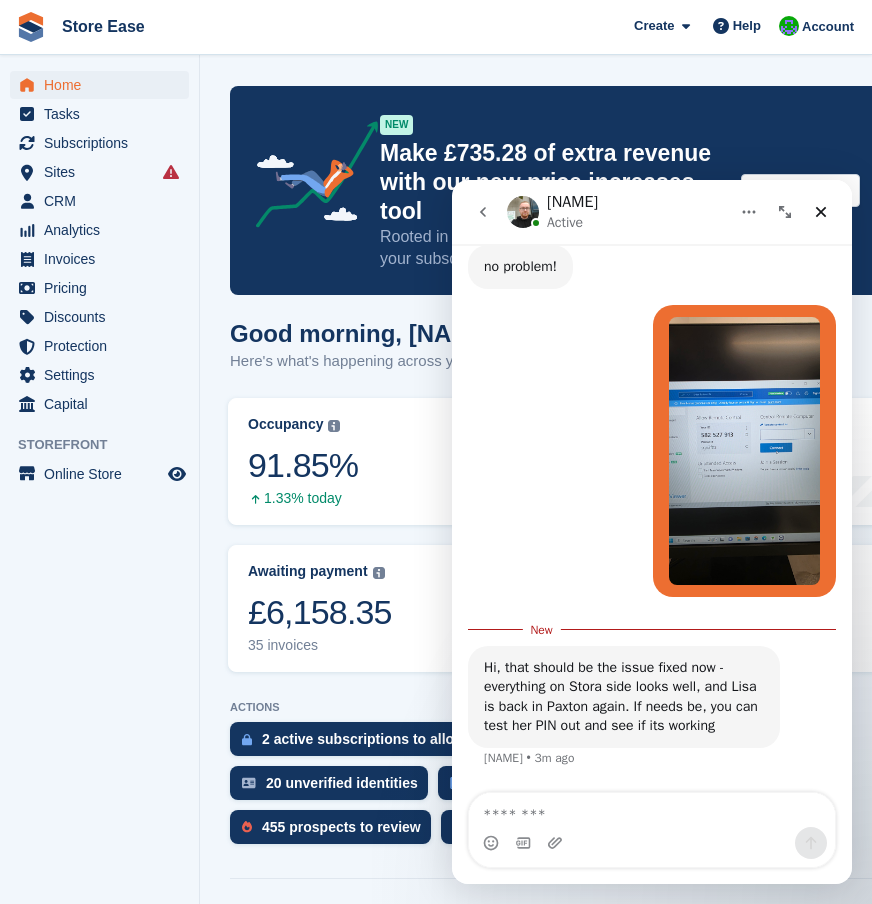 click at bounding box center [652, 810] 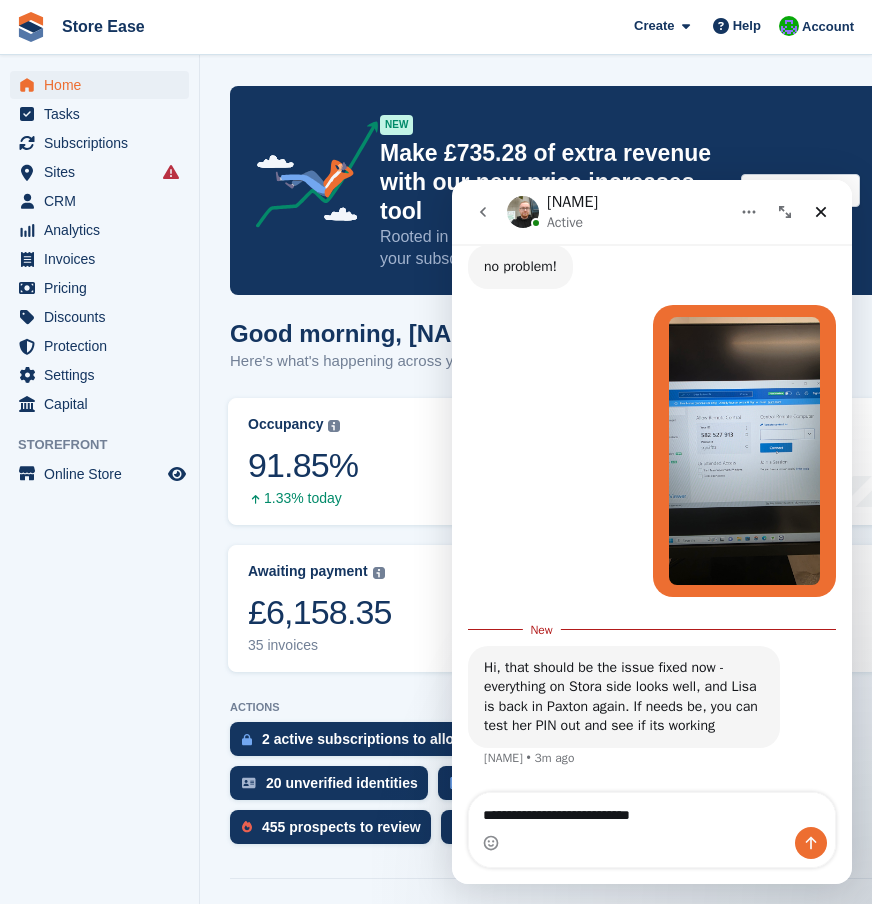 click on "**********" at bounding box center [652, 810] 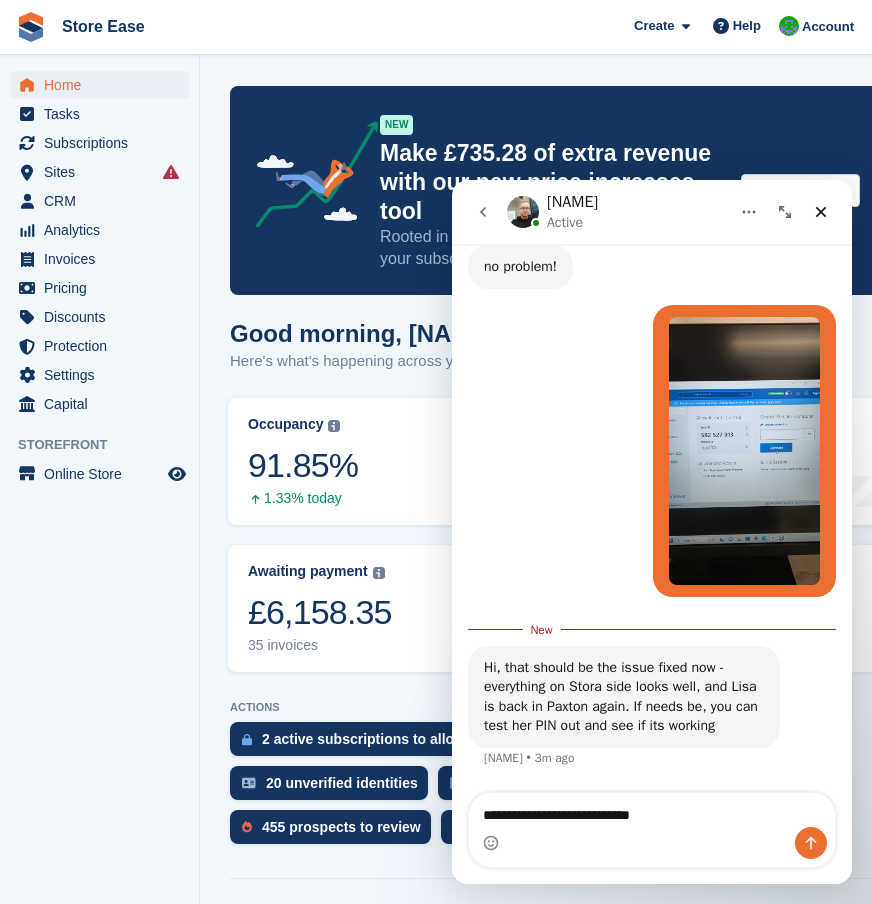 click on "**********" at bounding box center [652, 810] 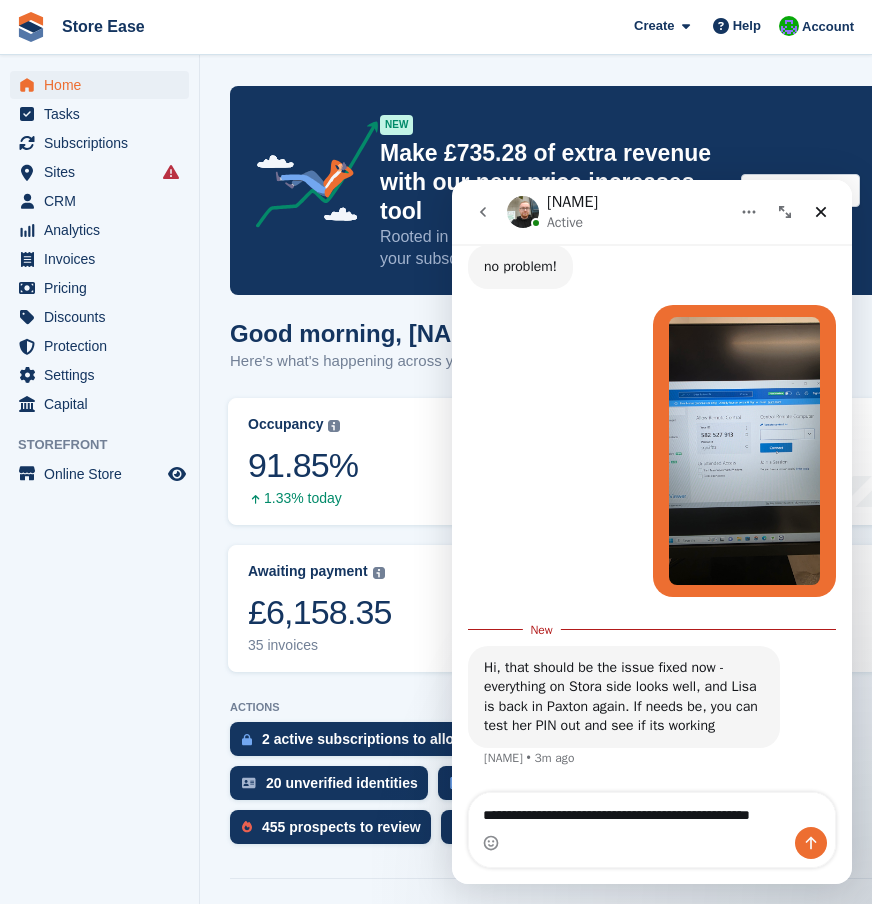 scroll, scrollTop: 2694, scrollLeft: 0, axis: vertical 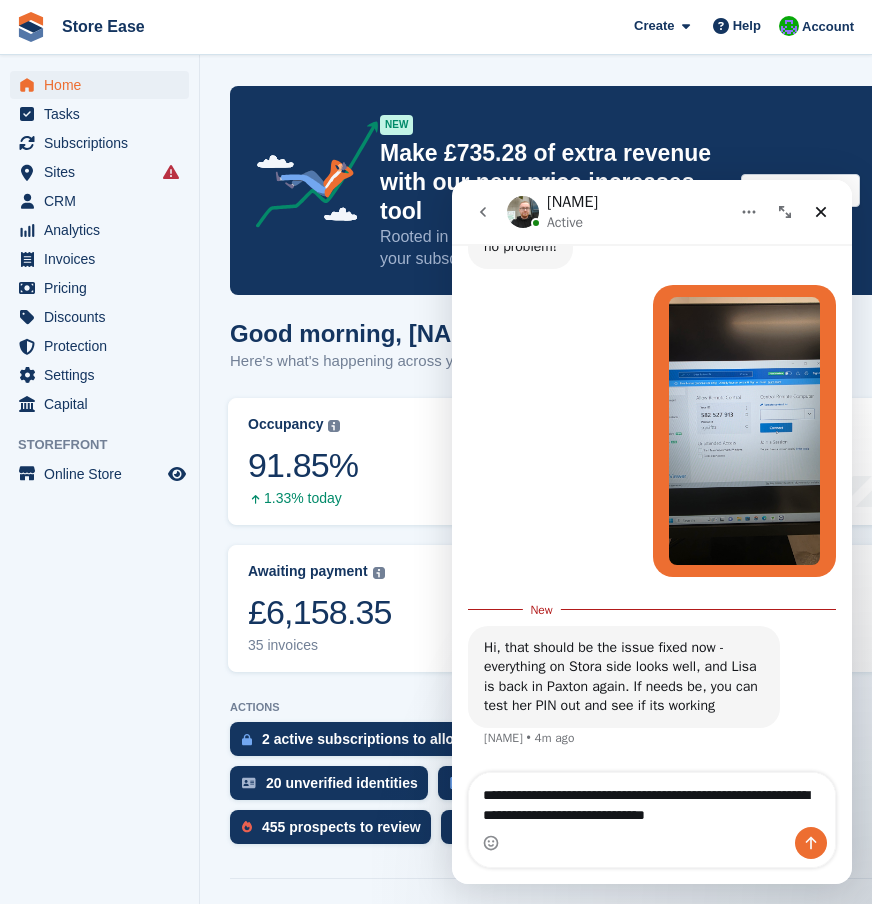 click on "**********" at bounding box center [652, 800] 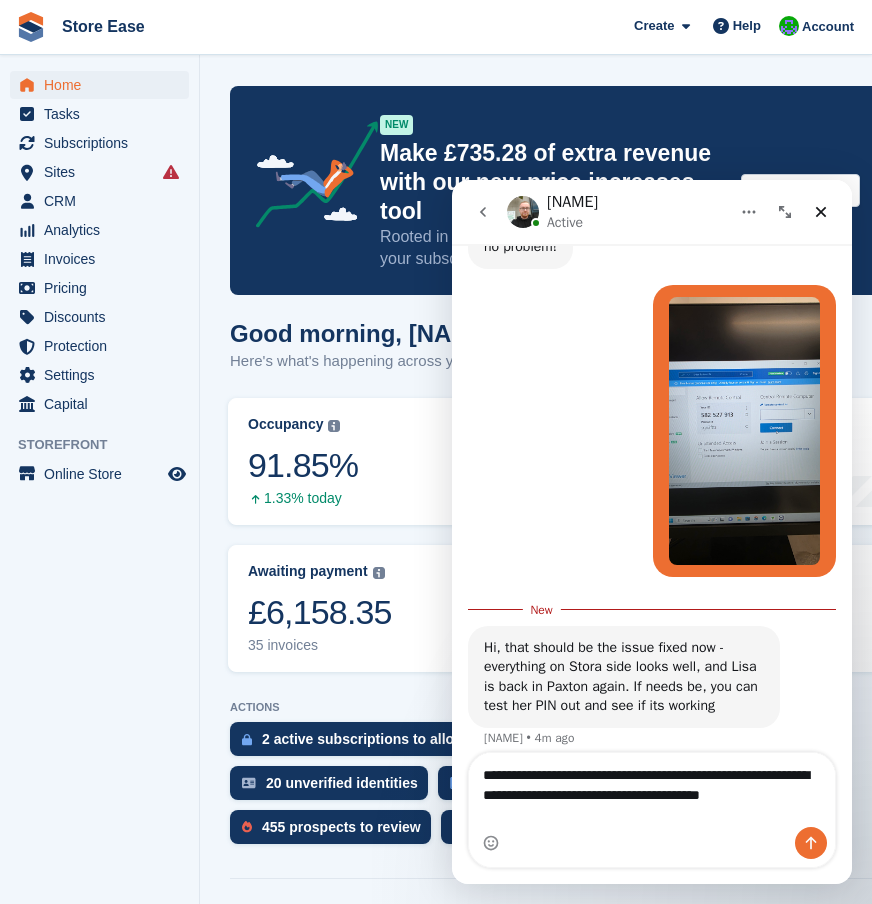 scroll, scrollTop: 2714, scrollLeft: 0, axis: vertical 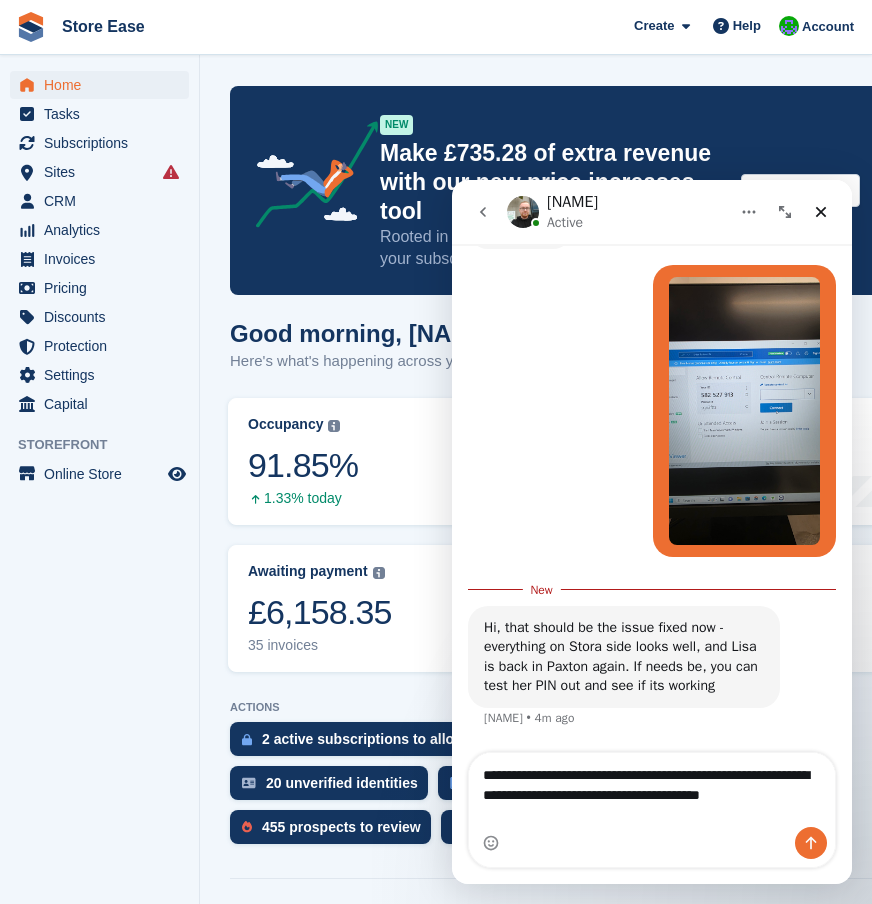 type on "**********" 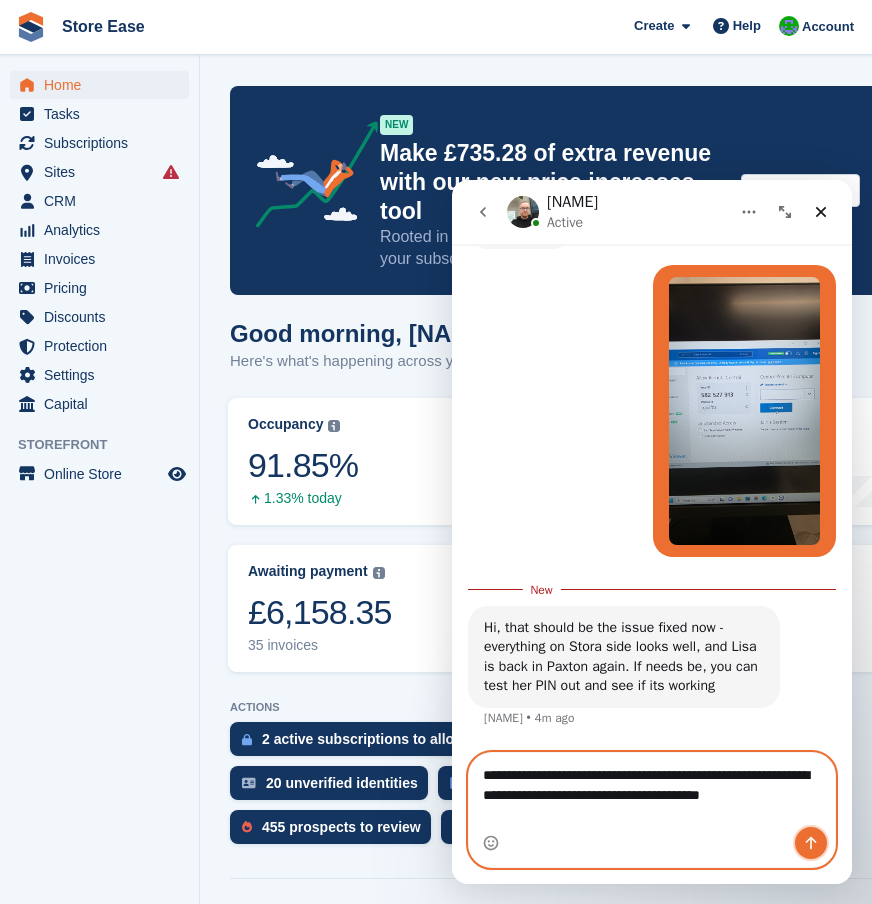click at bounding box center [811, 843] 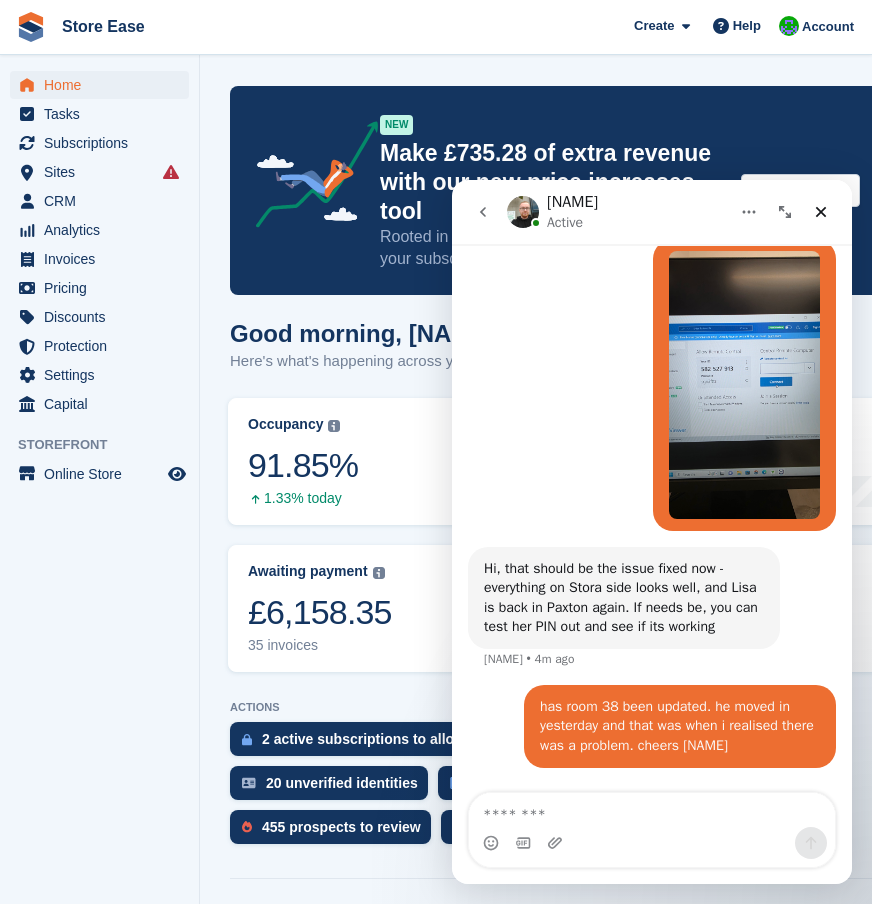 scroll, scrollTop: 2817, scrollLeft: 0, axis: vertical 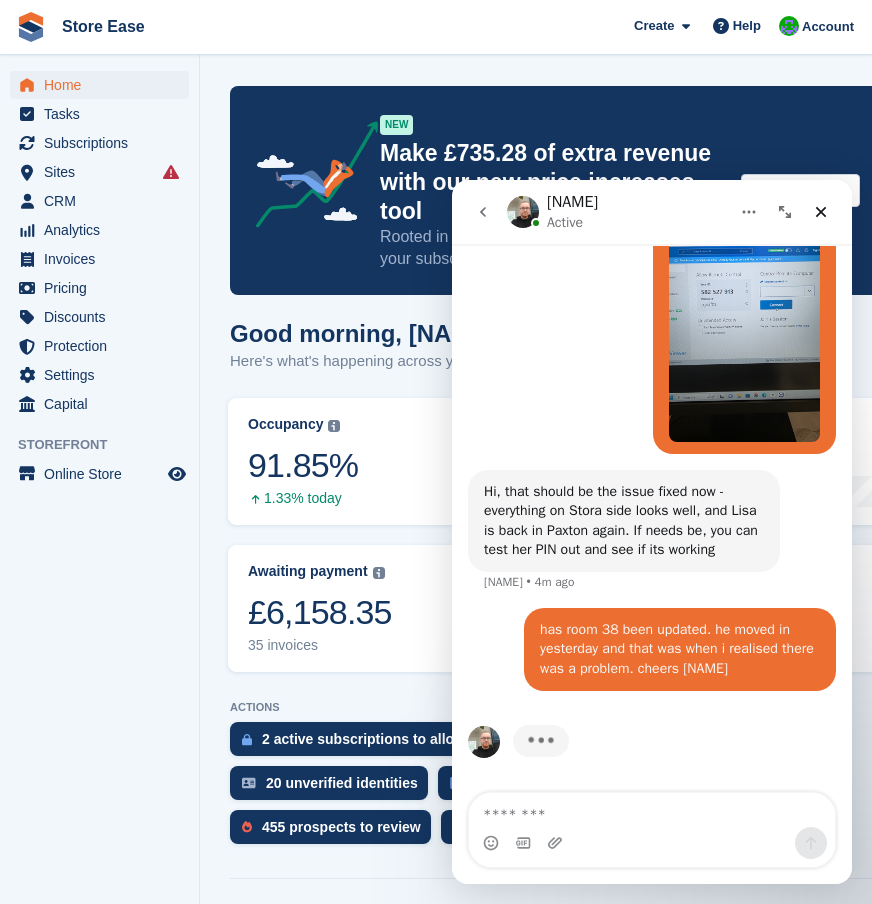 click on "Typing" at bounding box center (652, 753) 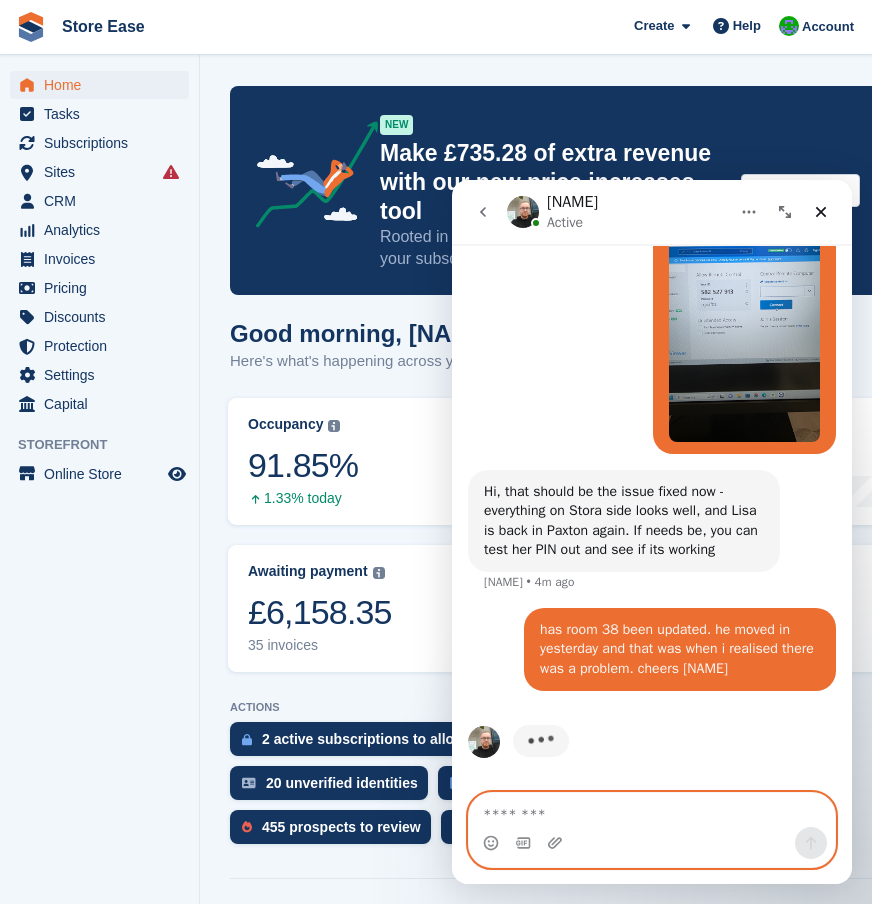 click at bounding box center (652, 810) 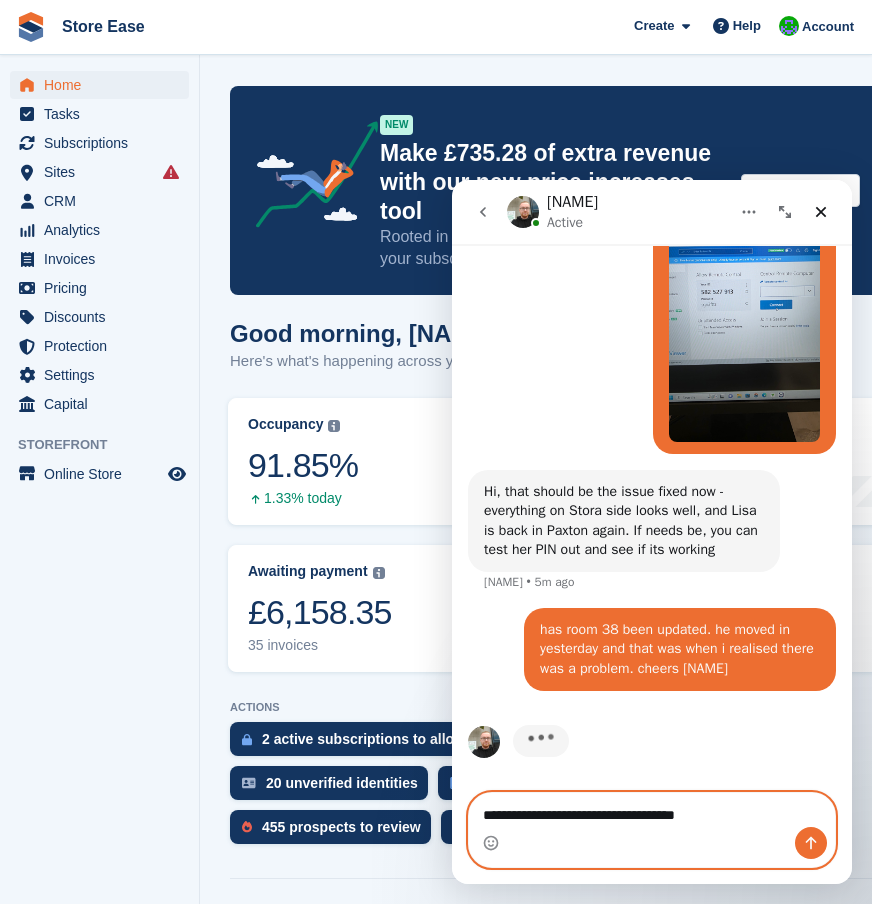 type on "**********" 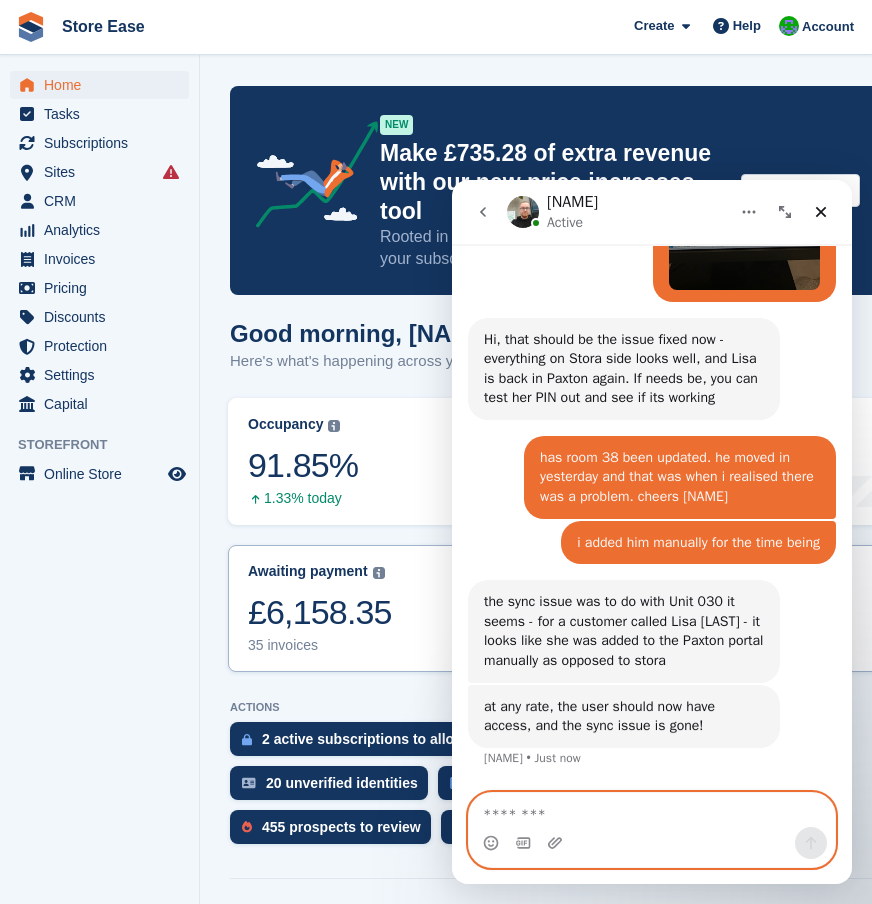 scroll, scrollTop: 2969, scrollLeft: 0, axis: vertical 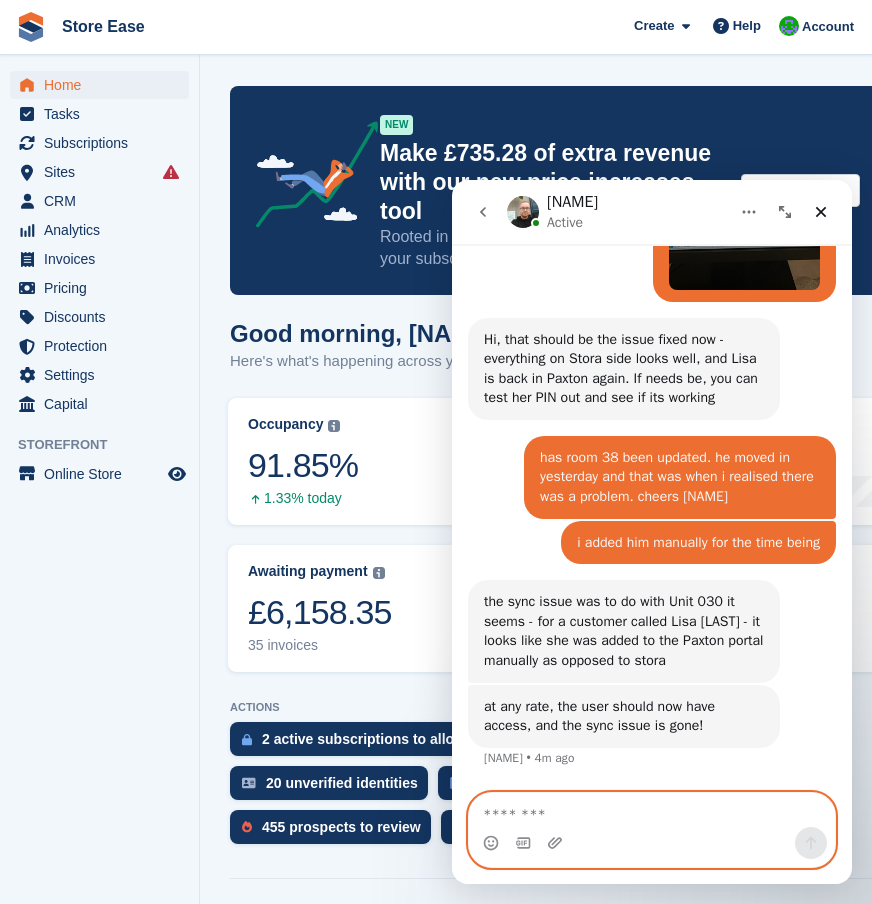 click at bounding box center [652, 810] 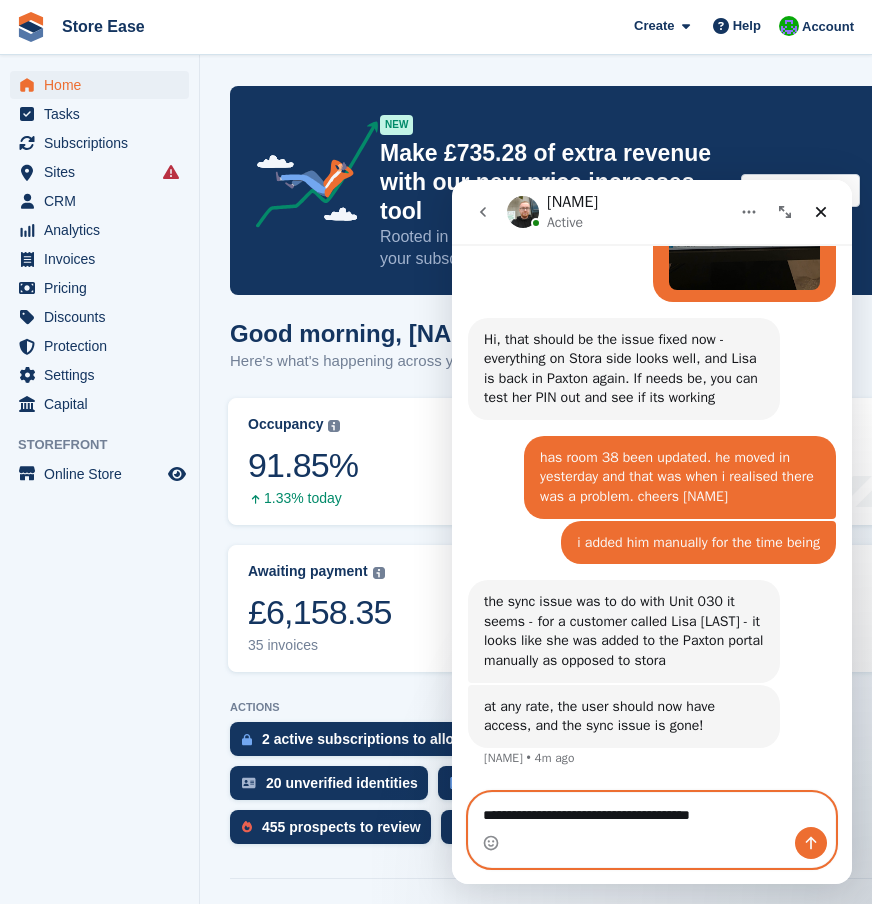 type on "**********" 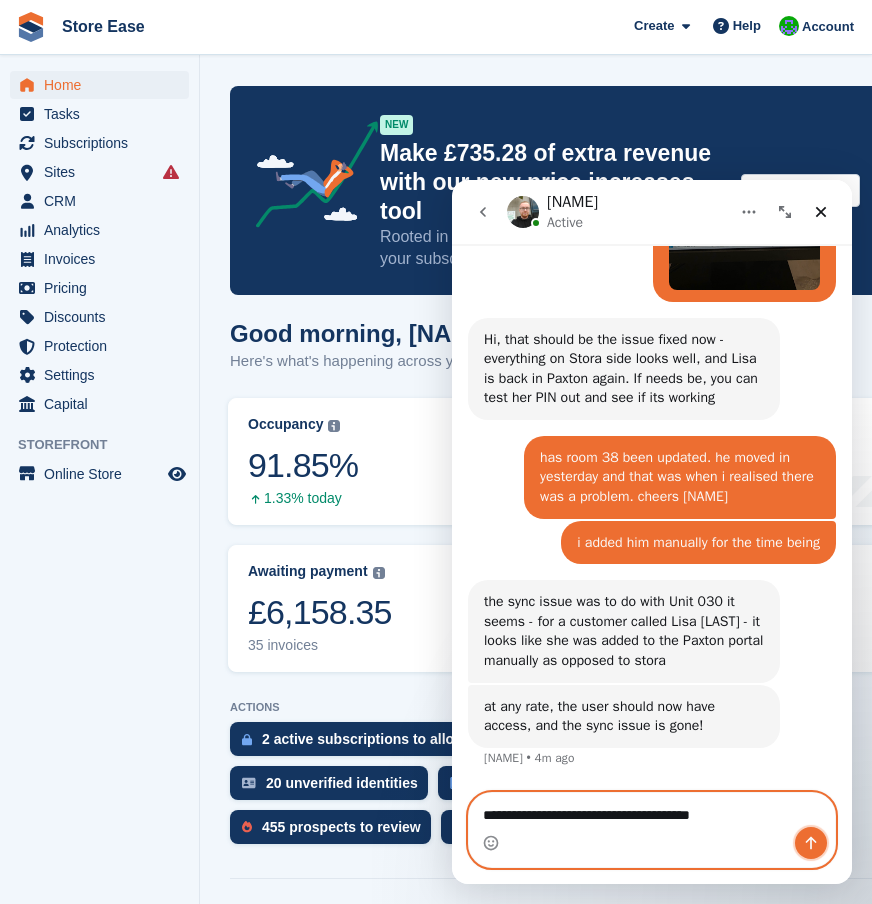 click 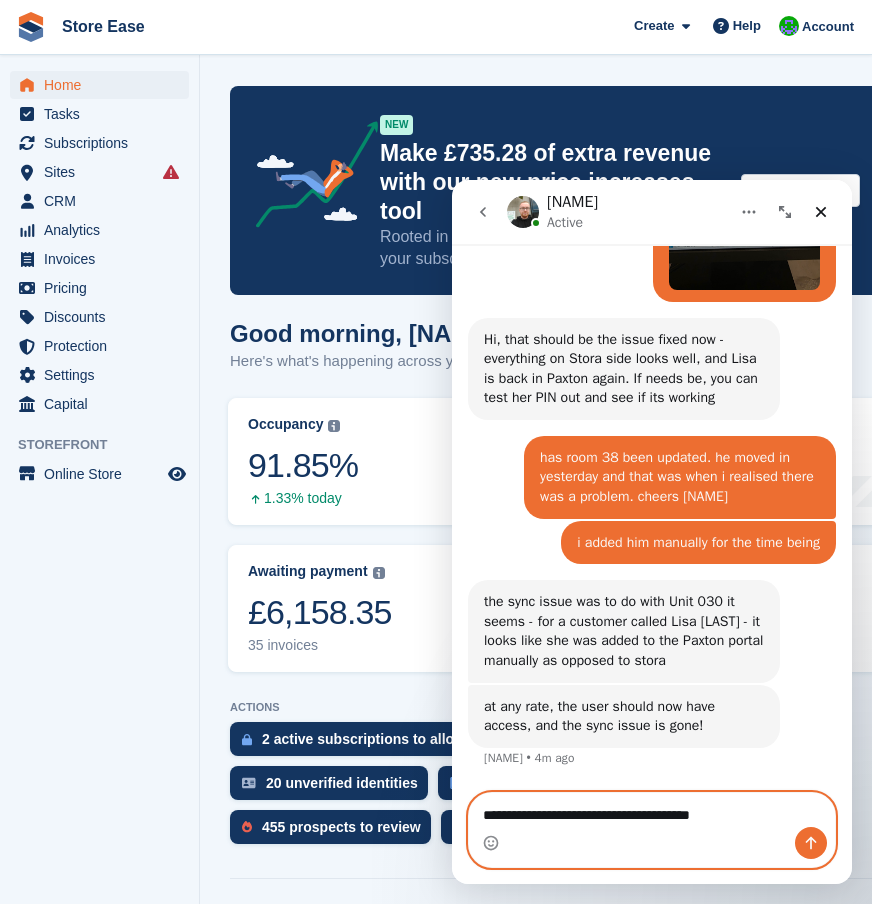 type 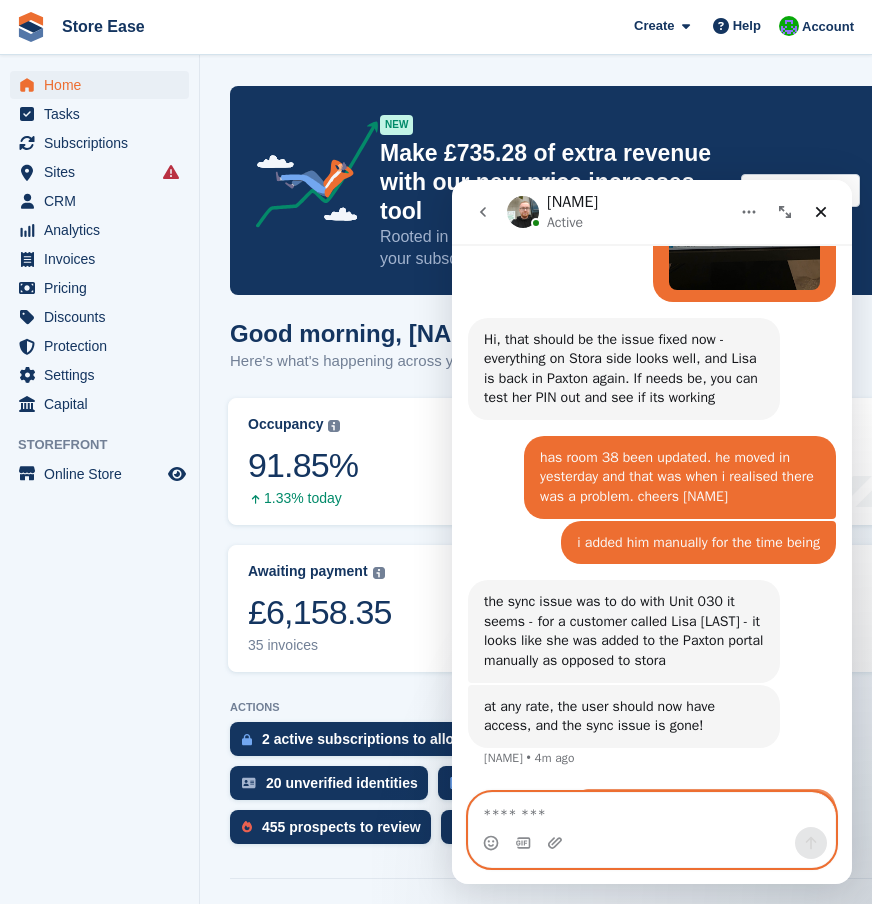 scroll, scrollTop: 3028, scrollLeft: 0, axis: vertical 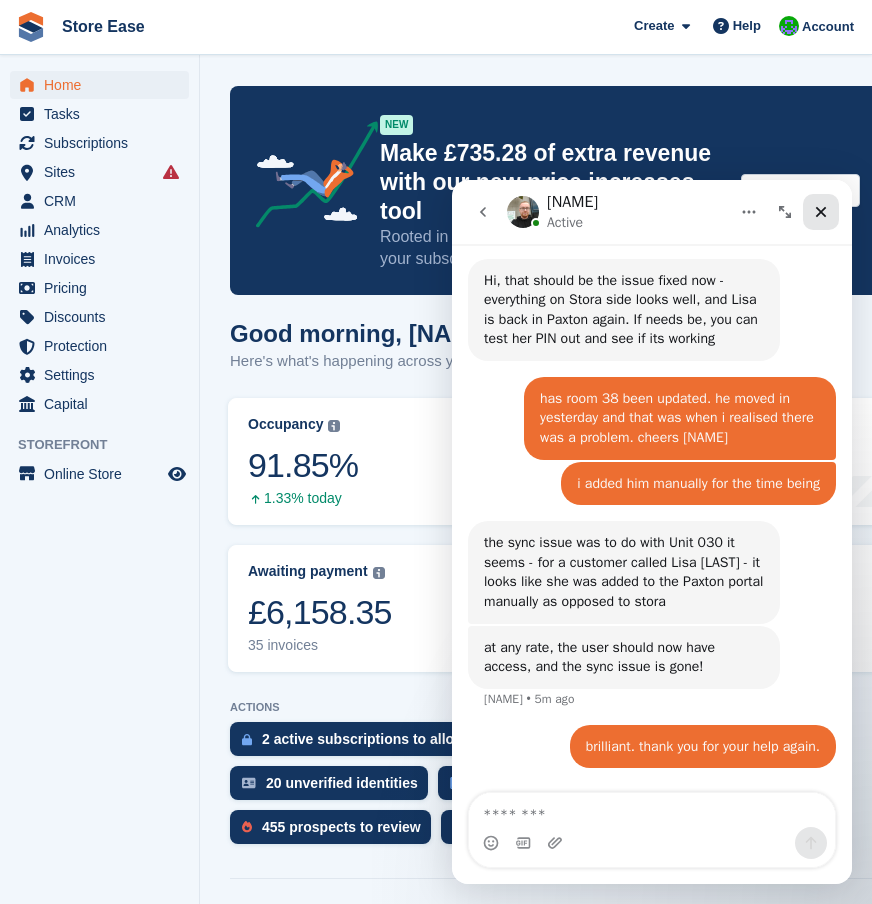click 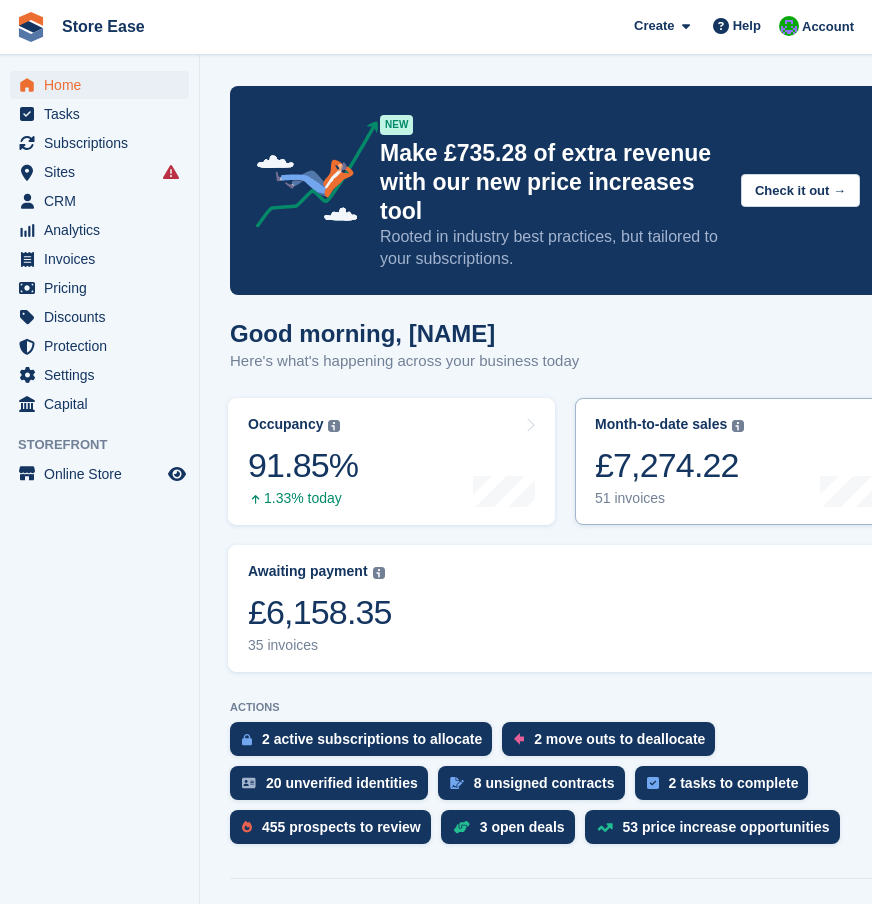 scroll, scrollTop: 0, scrollLeft: 0, axis: both 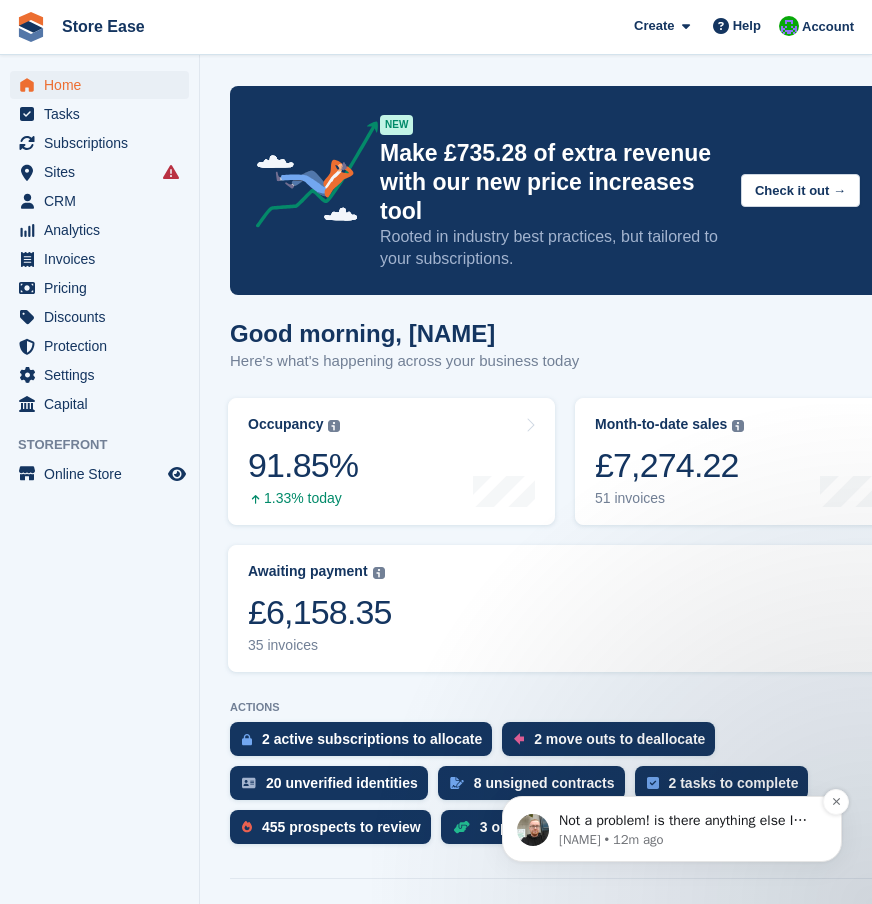 click on "Not a problem! is there anything else I can help you with today?" at bounding box center (688, 821) 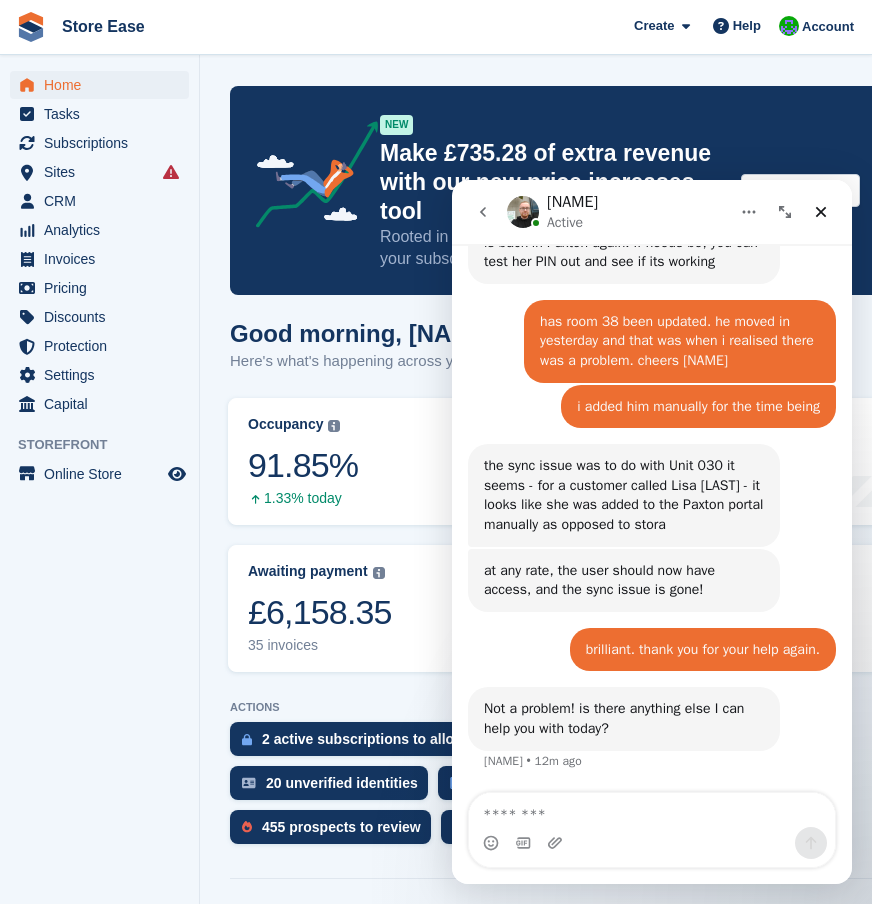 scroll, scrollTop: 0, scrollLeft: 0, axis: both 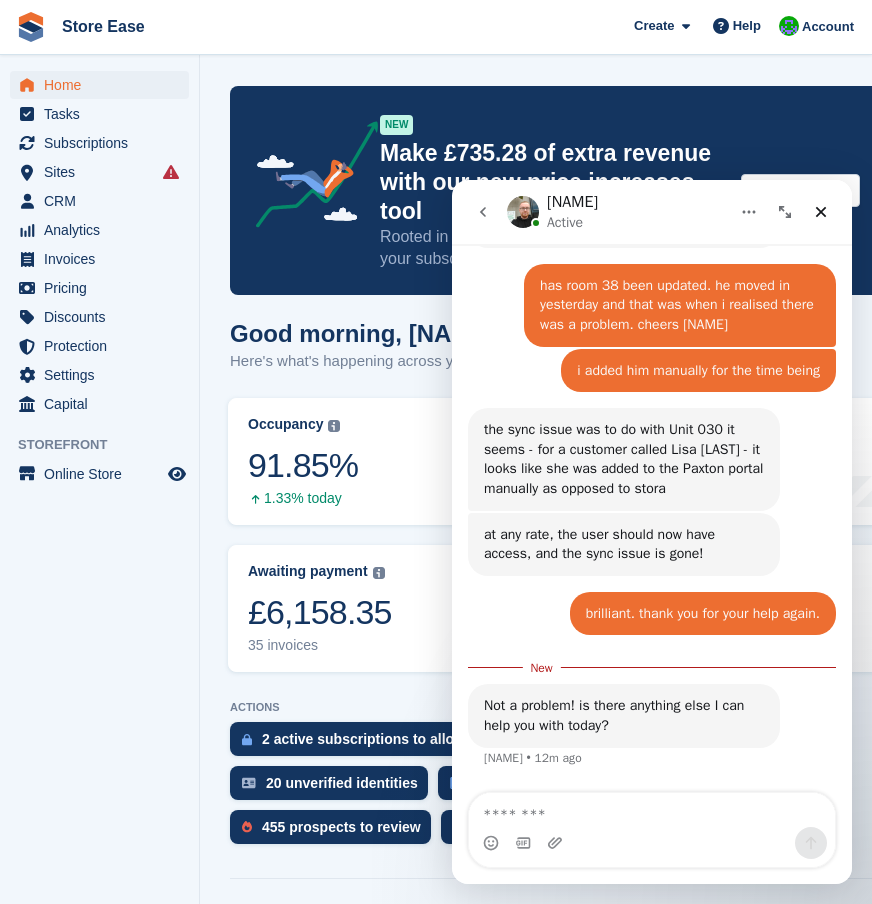 click at bounding box center [652, 810] 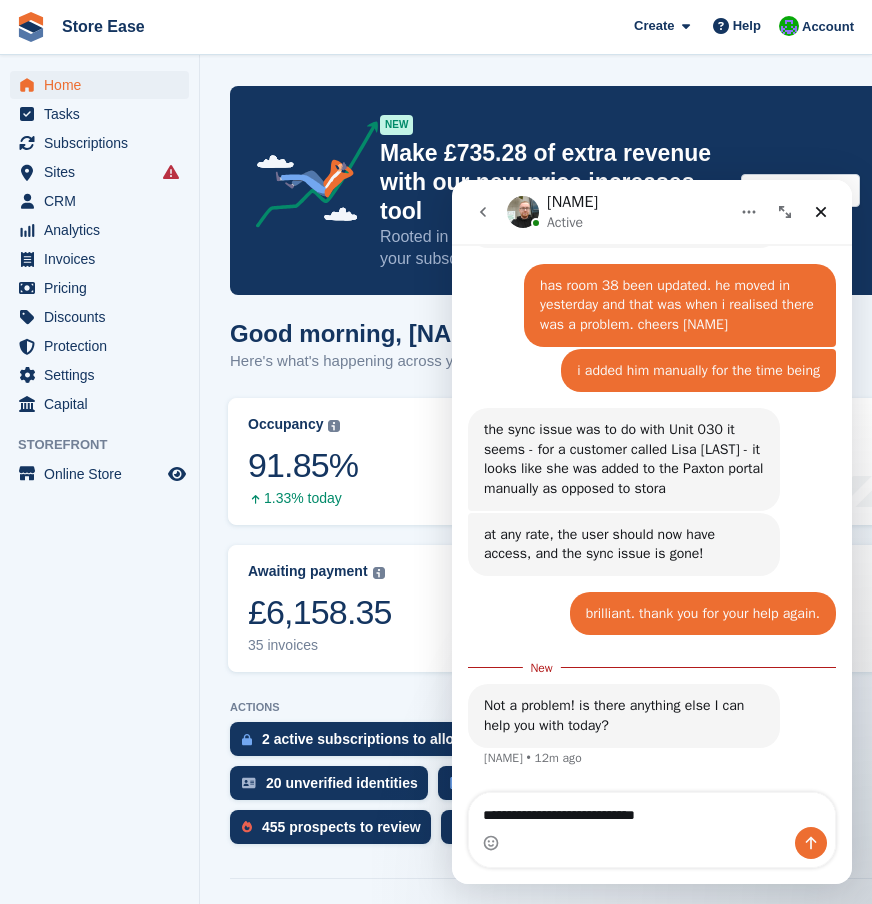 drag, startPoint x: 647, startPoint y: 824, endPoint x: 662, endPoint y: 822, distance: 15.132746 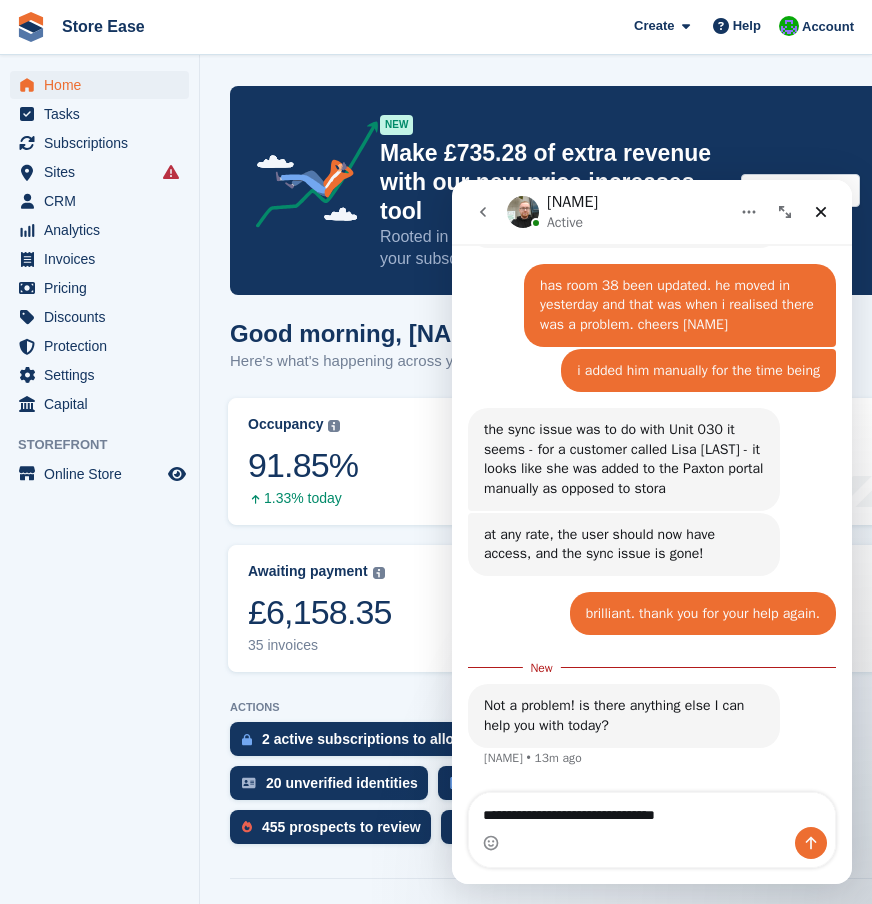 click at bounding box center (652, 843) 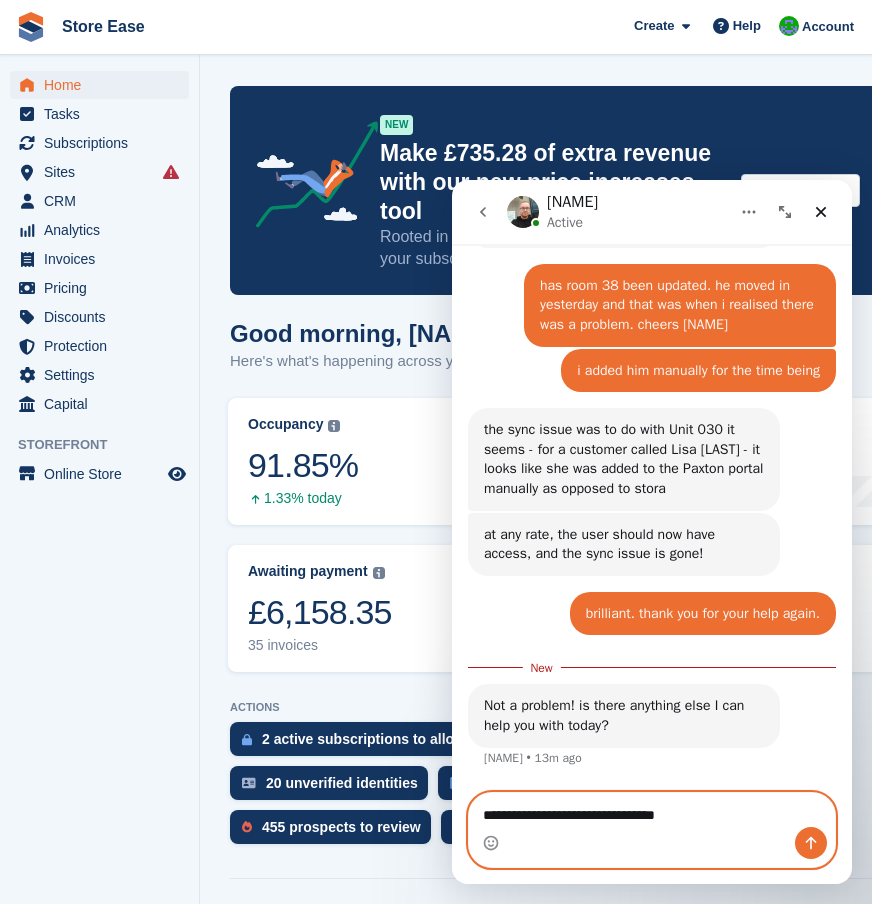 click on "**********" at bounding box center [652, 810] 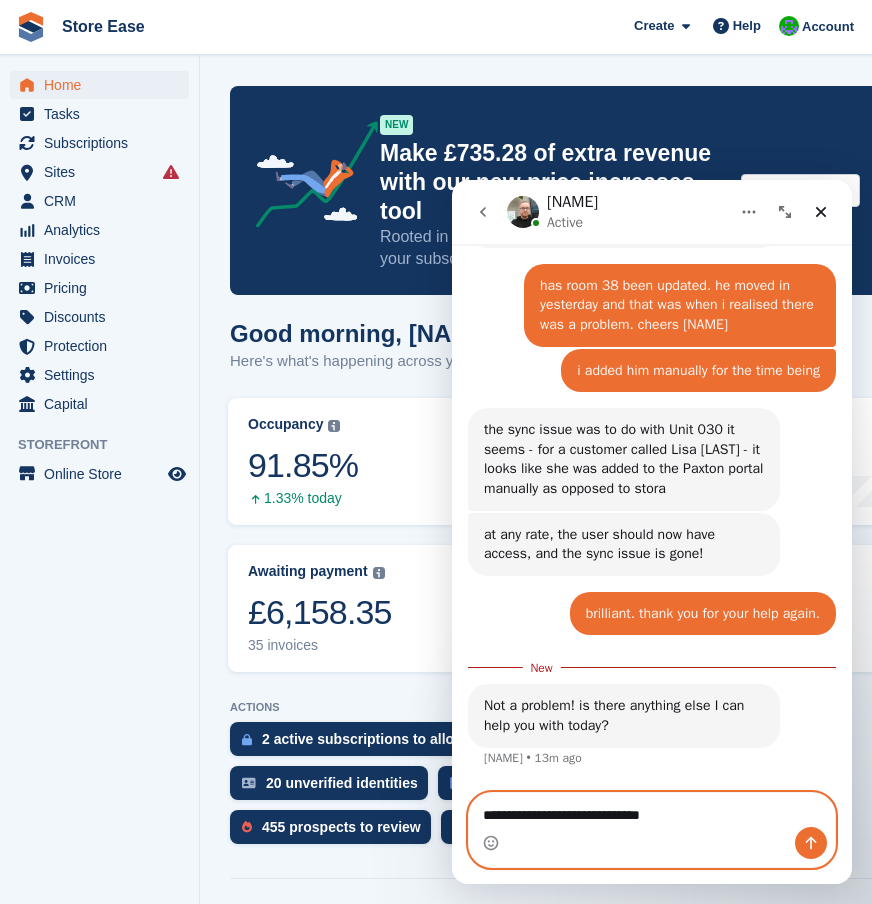 click on "**********" at bounding box center [652, 810] 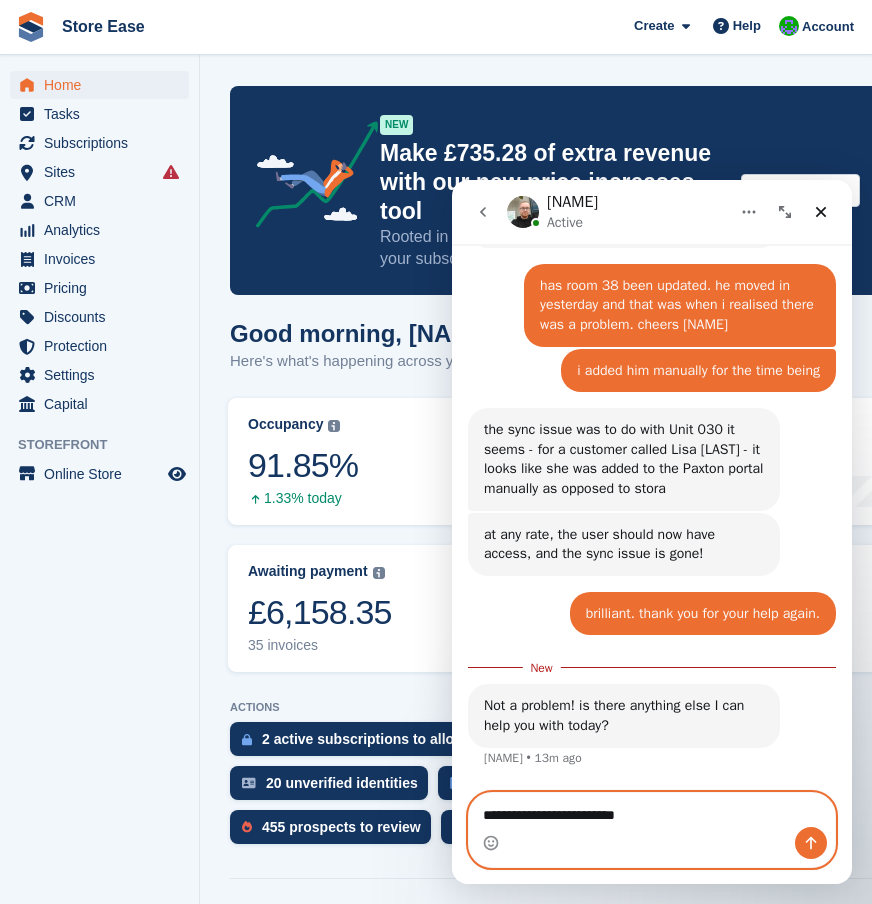 drag, startPoint x: 683, startPoint y: 814, endPoint x: 578, endPoint y: 814, distance: 105 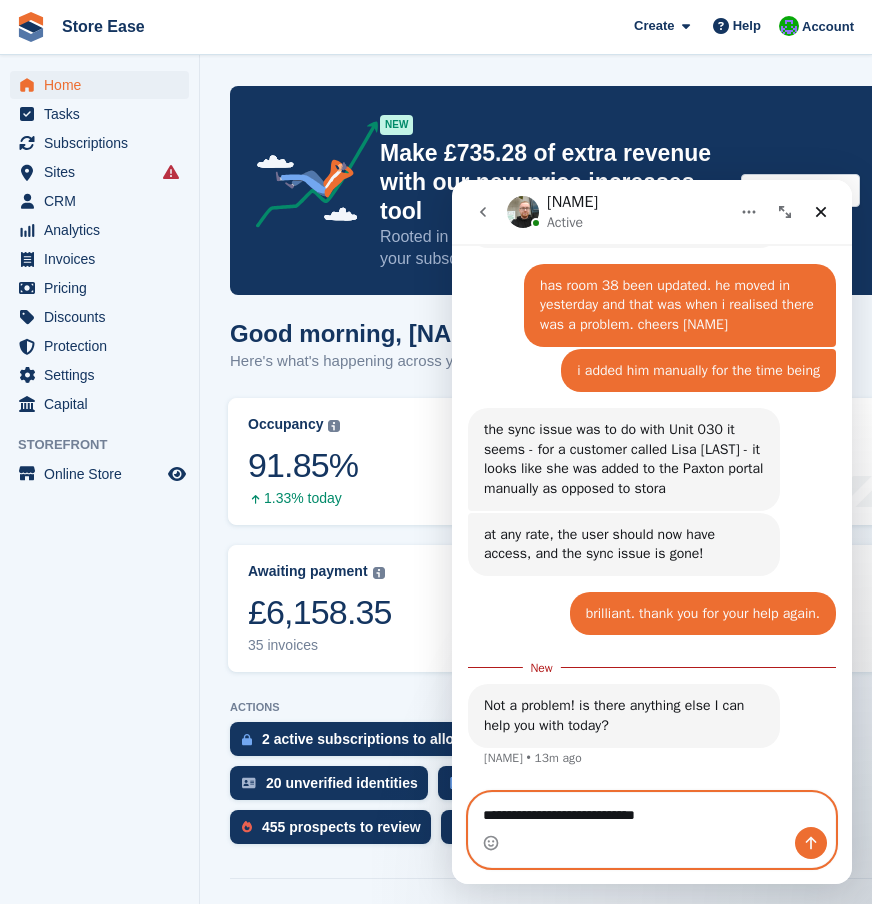 type on "**********" 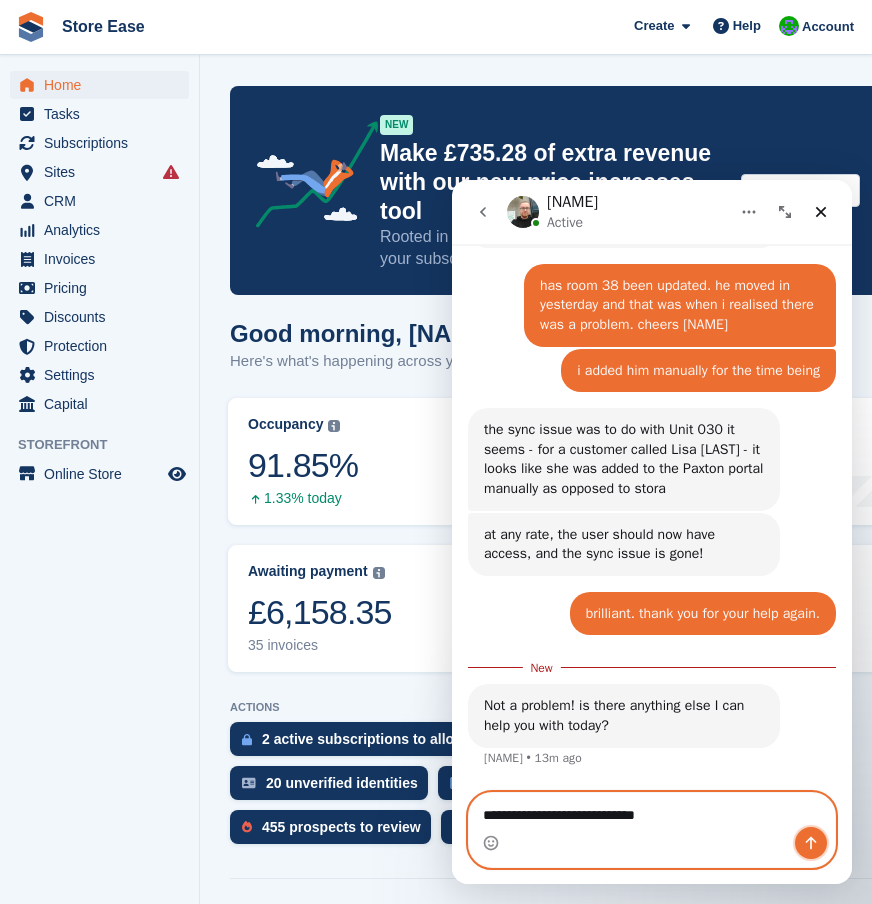 click at bounding box center [811, 843] 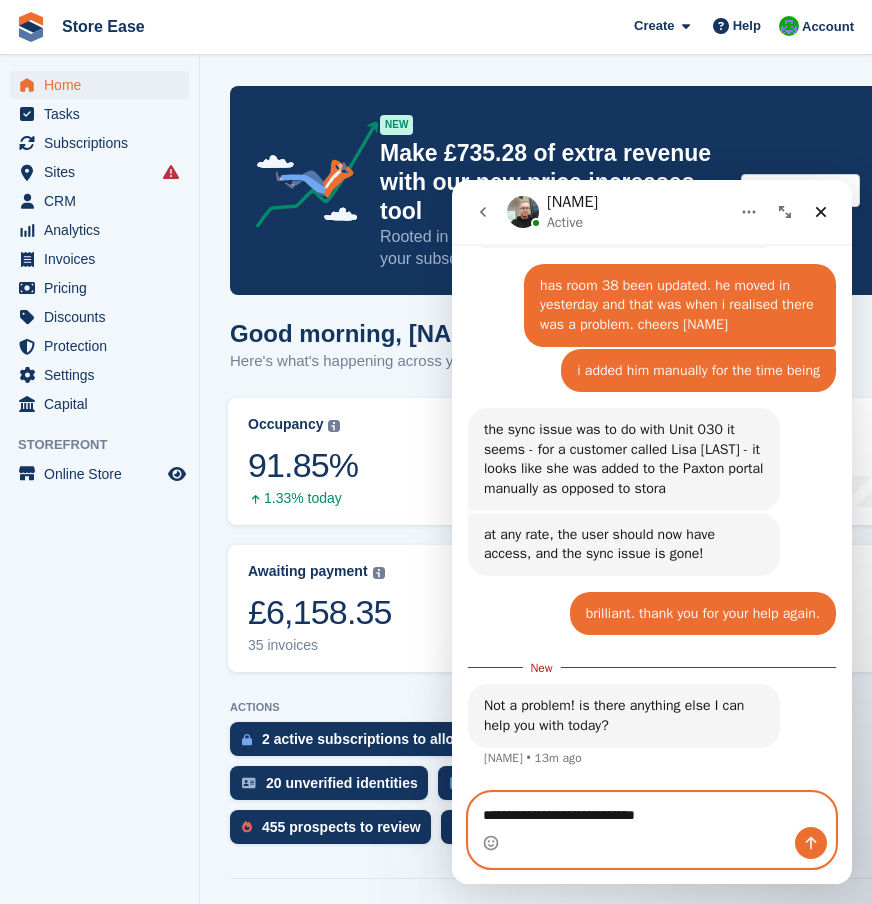 type 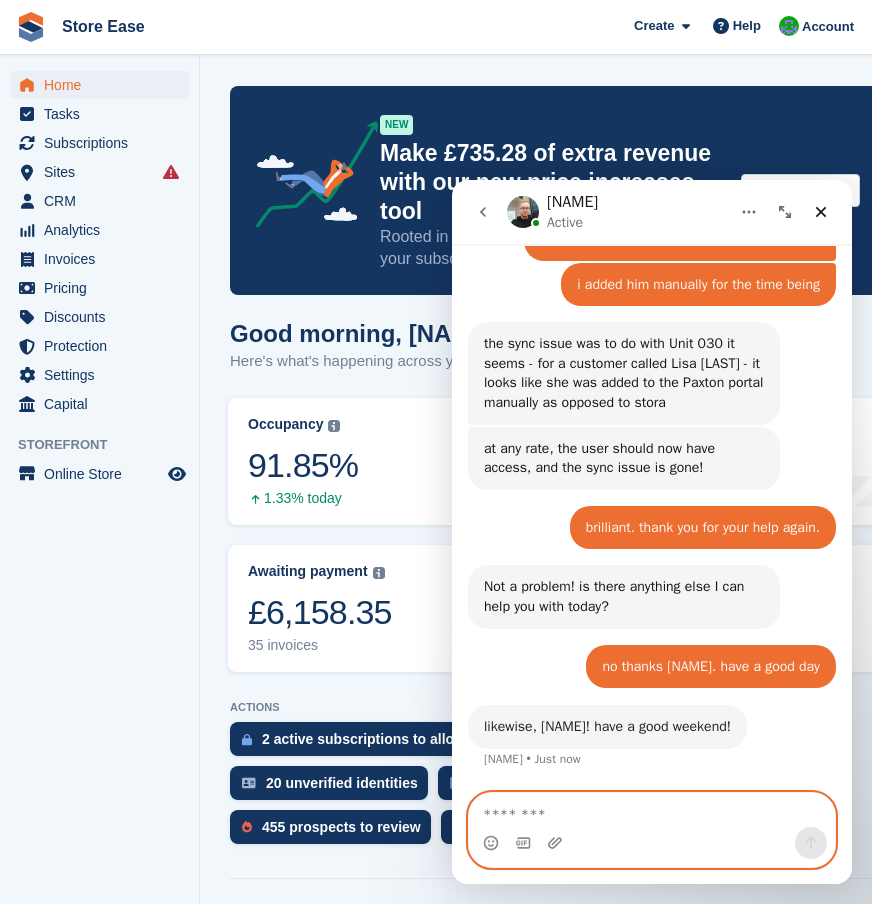 scroll, scrollTop: 3227, scrollLeft: 0, axis: vertical 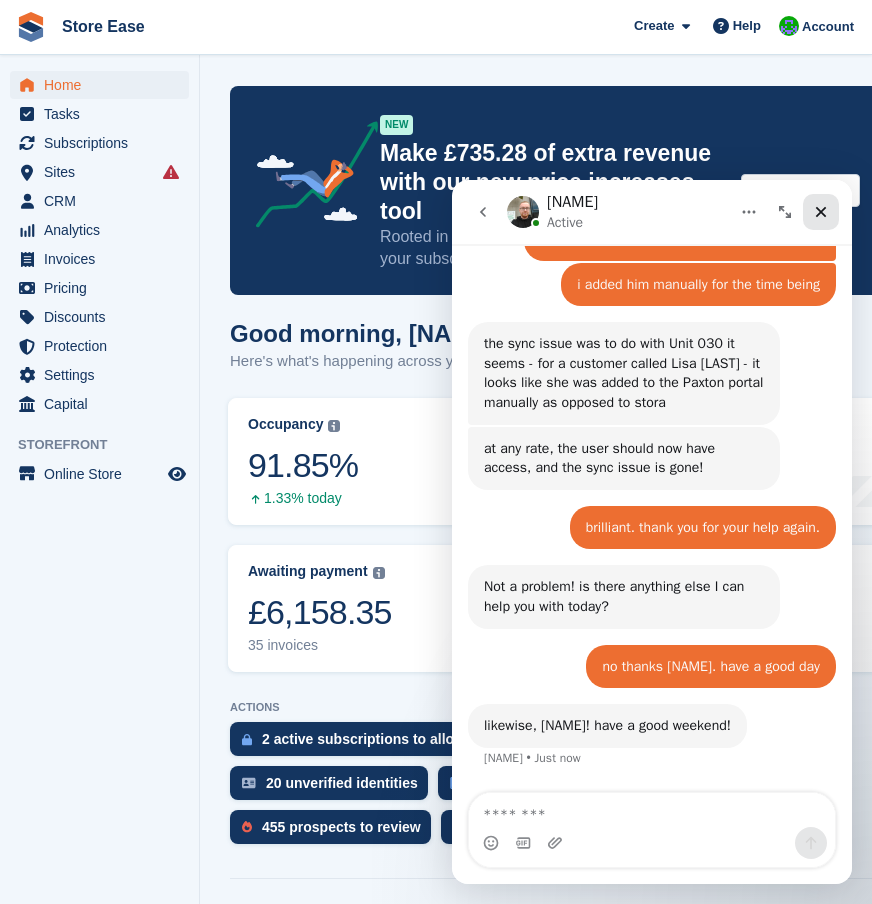 click 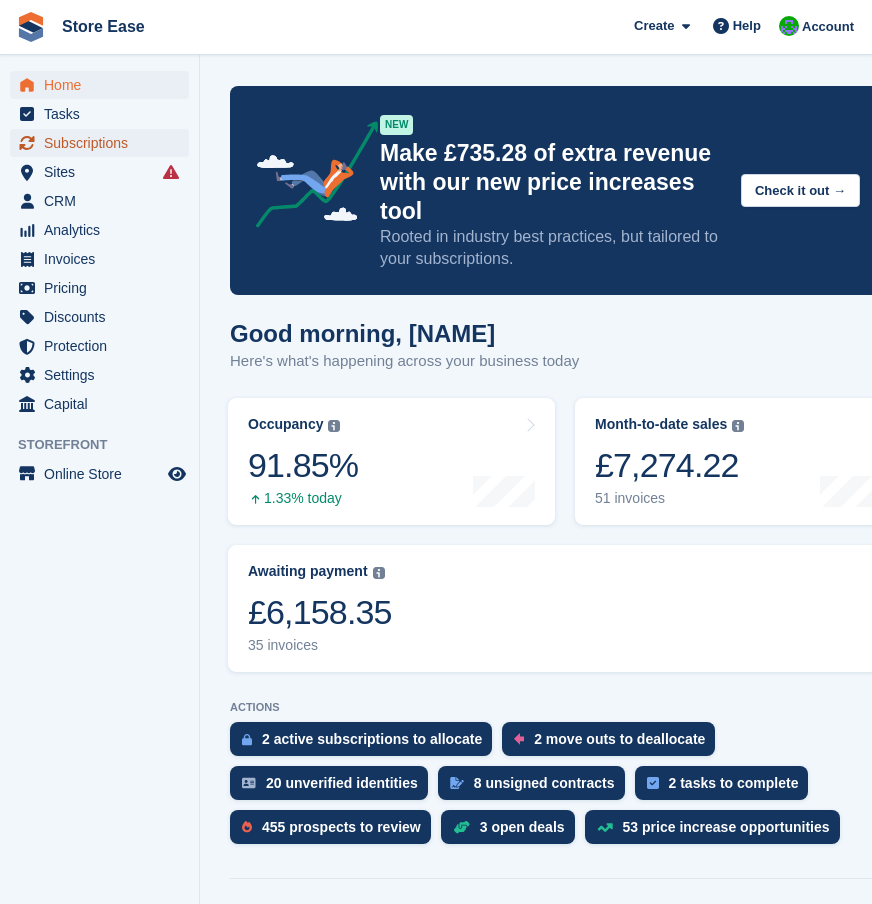 click on "Subscriptions" at bounding box center [104, 143] 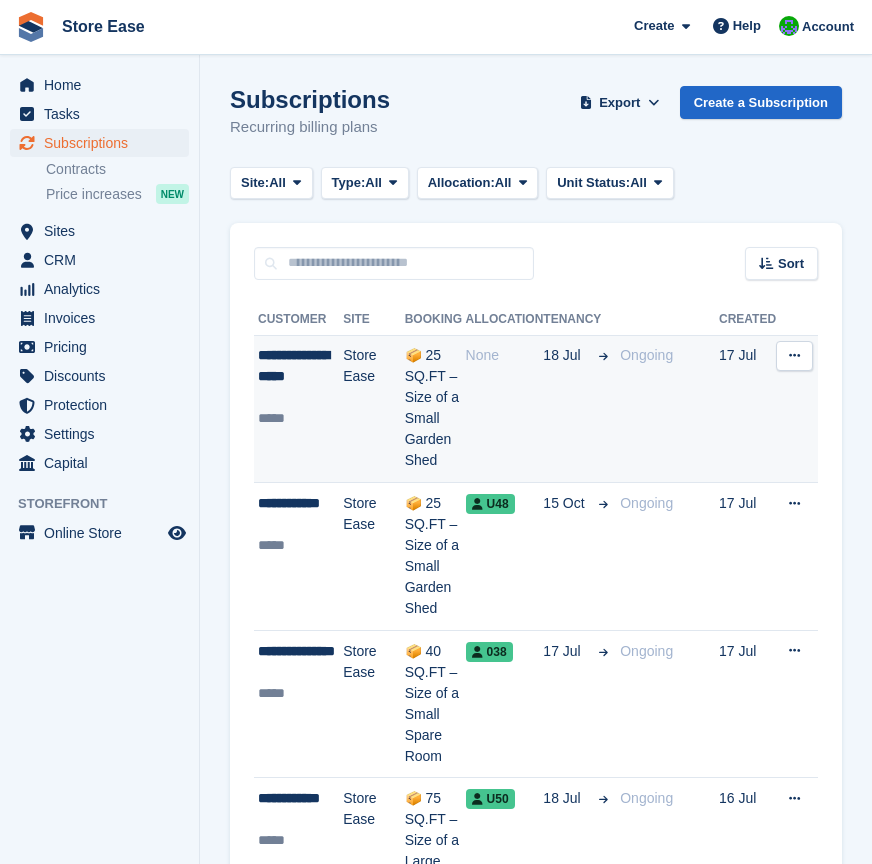 scroll, scrollTop: 0, scrollLeft: 0, axis: both 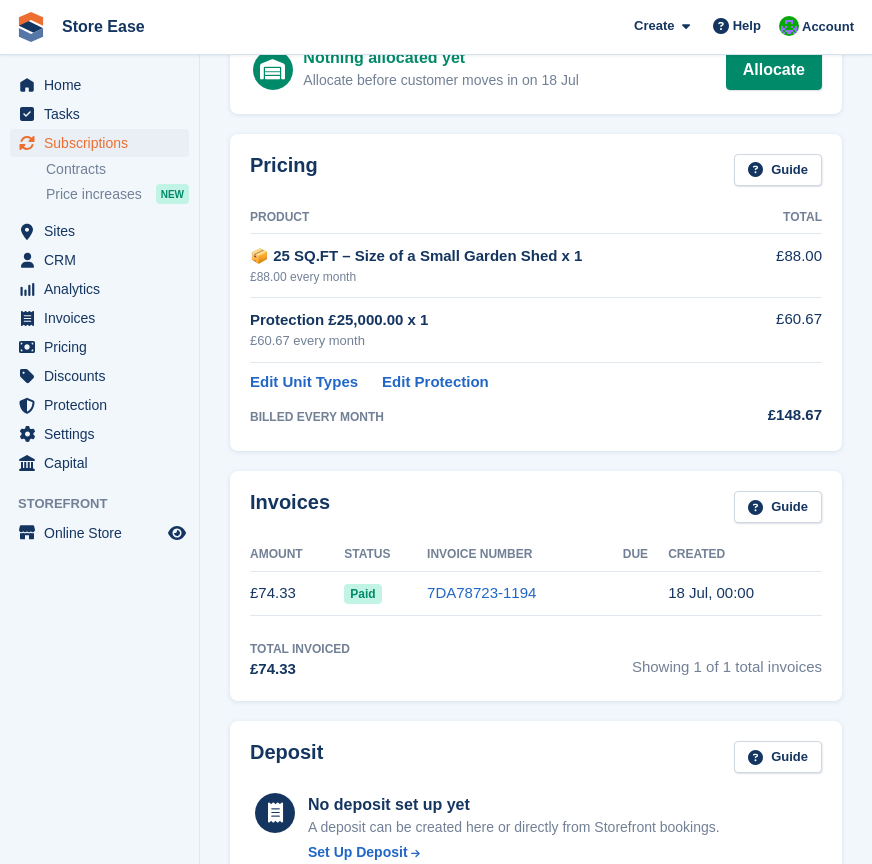 click on "📦 25 SQ.FT – Size of a Small Garden Shed x 1" at bounding box center (496, 256) 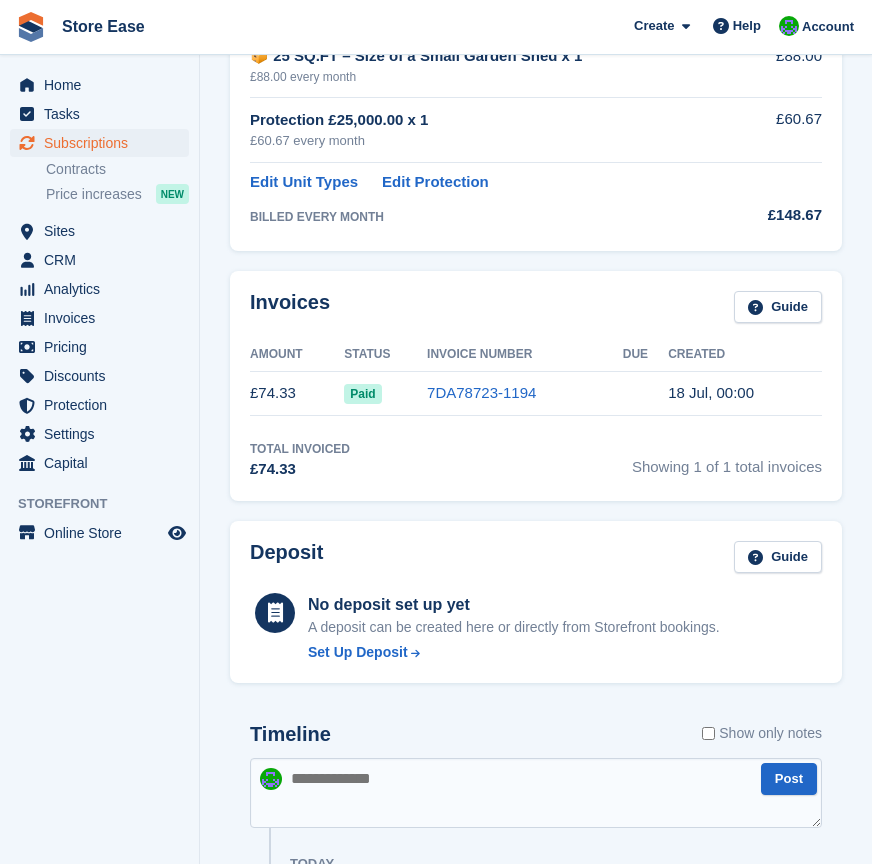 scroll, scrollTop: 200, scrollLeft: 0, axis: vertical 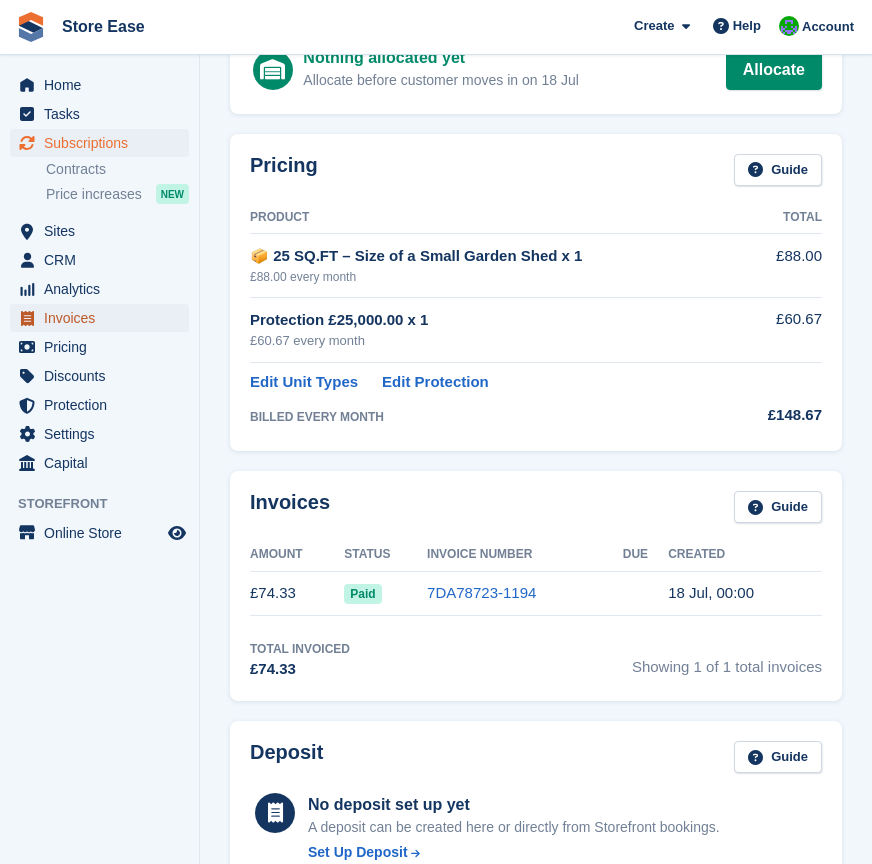click on "Invoices" at bounding box center (104, 318) 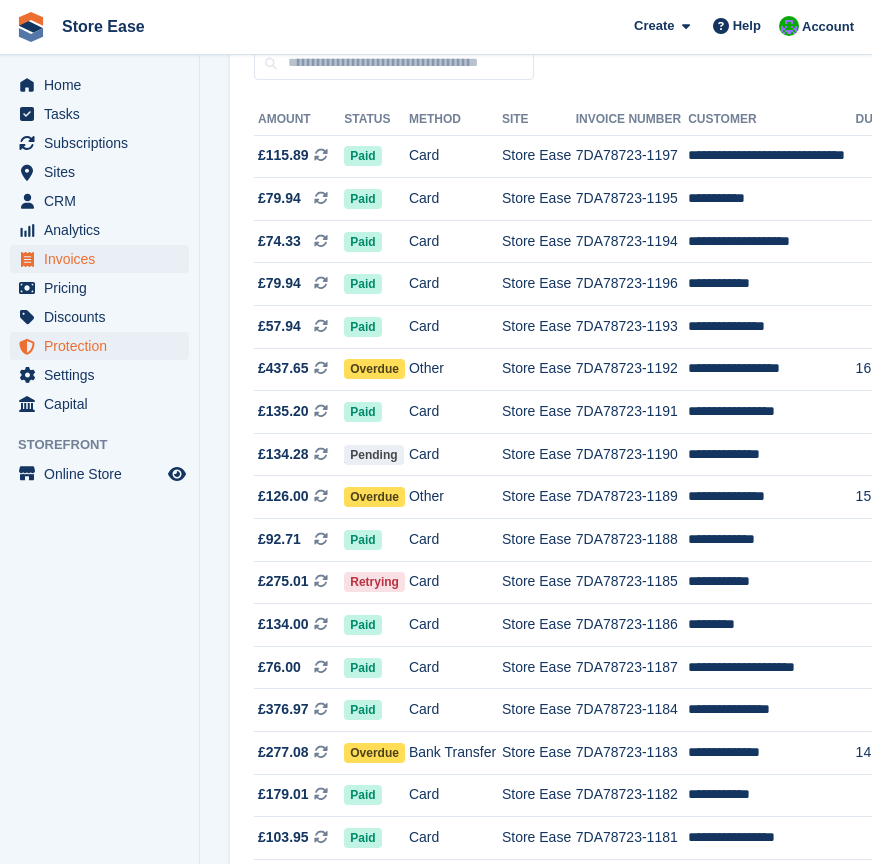 scroll, scrollTop: 0, scrollLeft: 0, axis: both 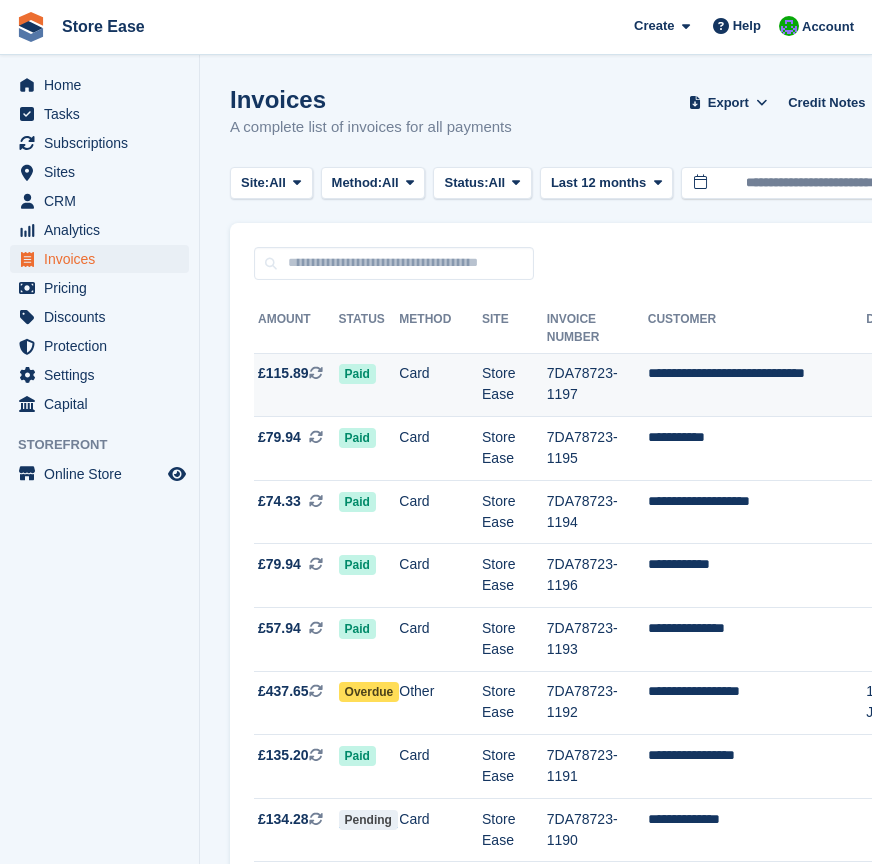 click on "£115.89" at bounding box center [283, 373] 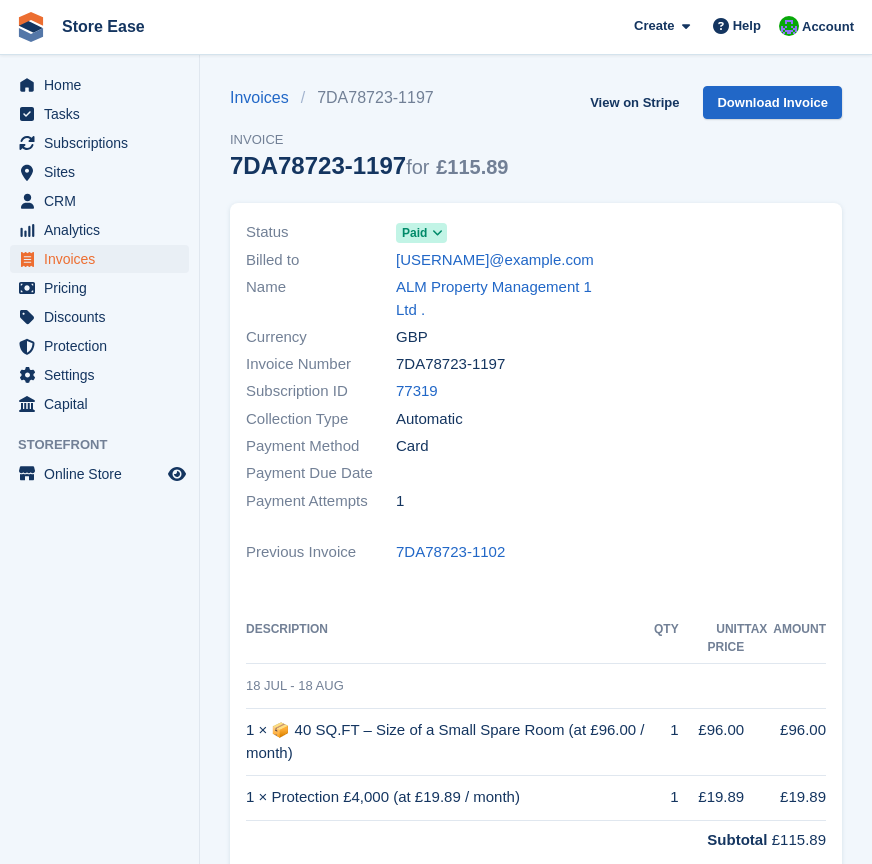 scroll, scrollTop: 0, scrollLeft: 0, axis: both 